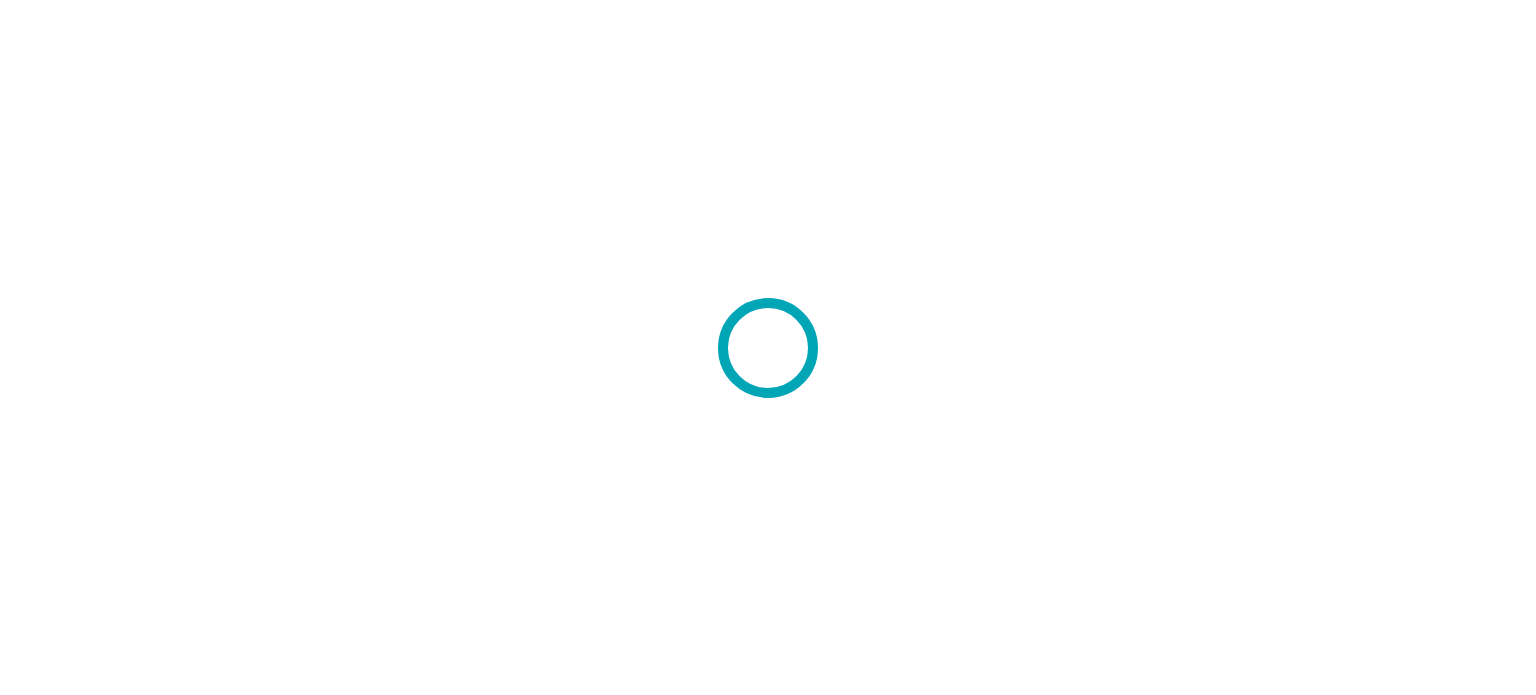 scroll, scrollTop: 0, scrollLeft: 0, axis: both 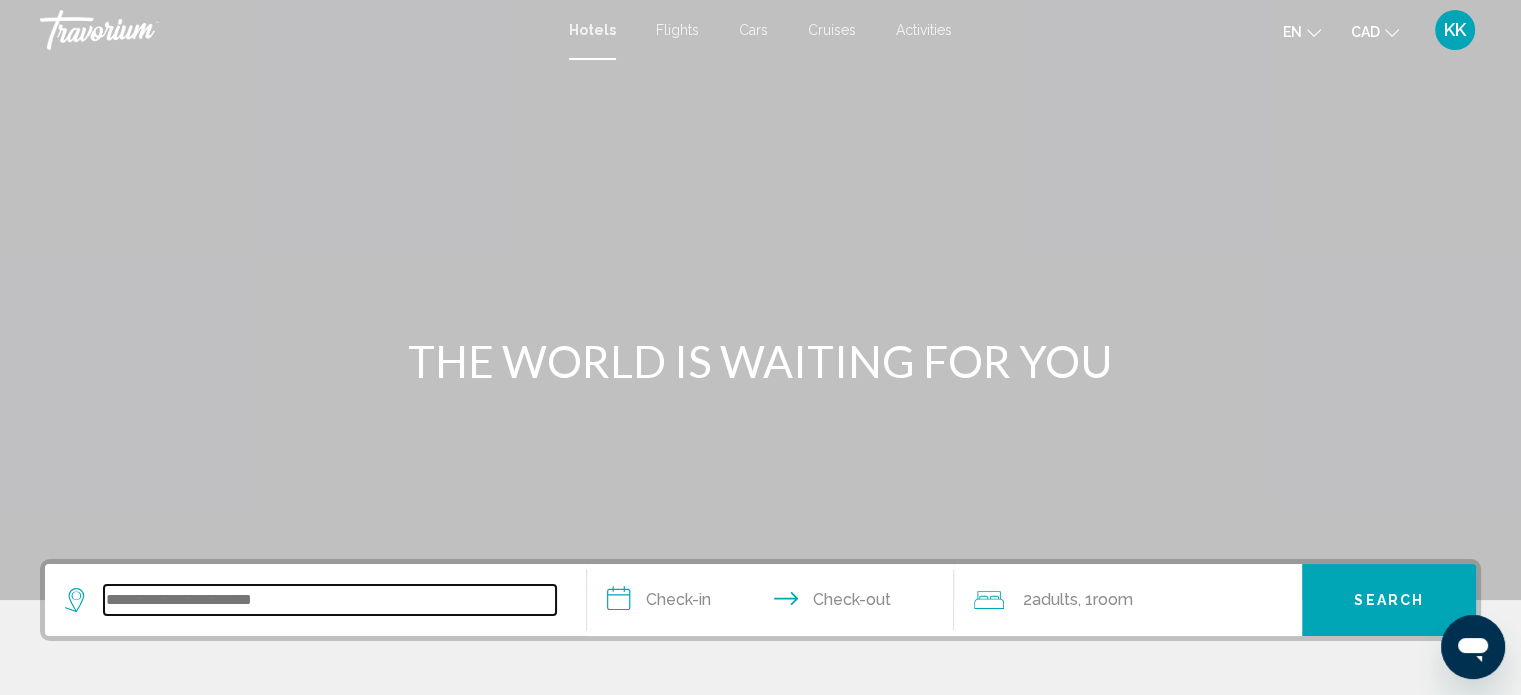 click at bounding box center [330, 600] 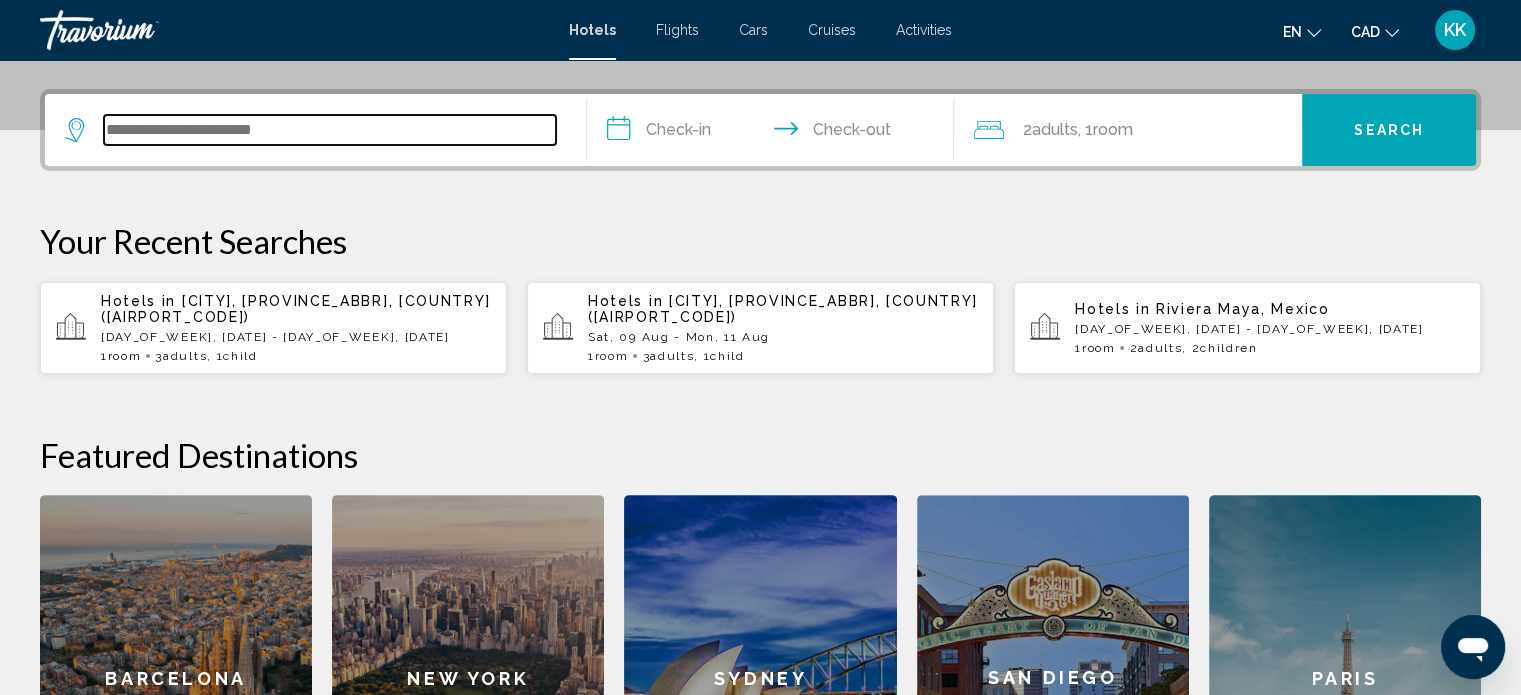 scroll, scrollTop: 493, scrollLeft: 0, axis: vertical 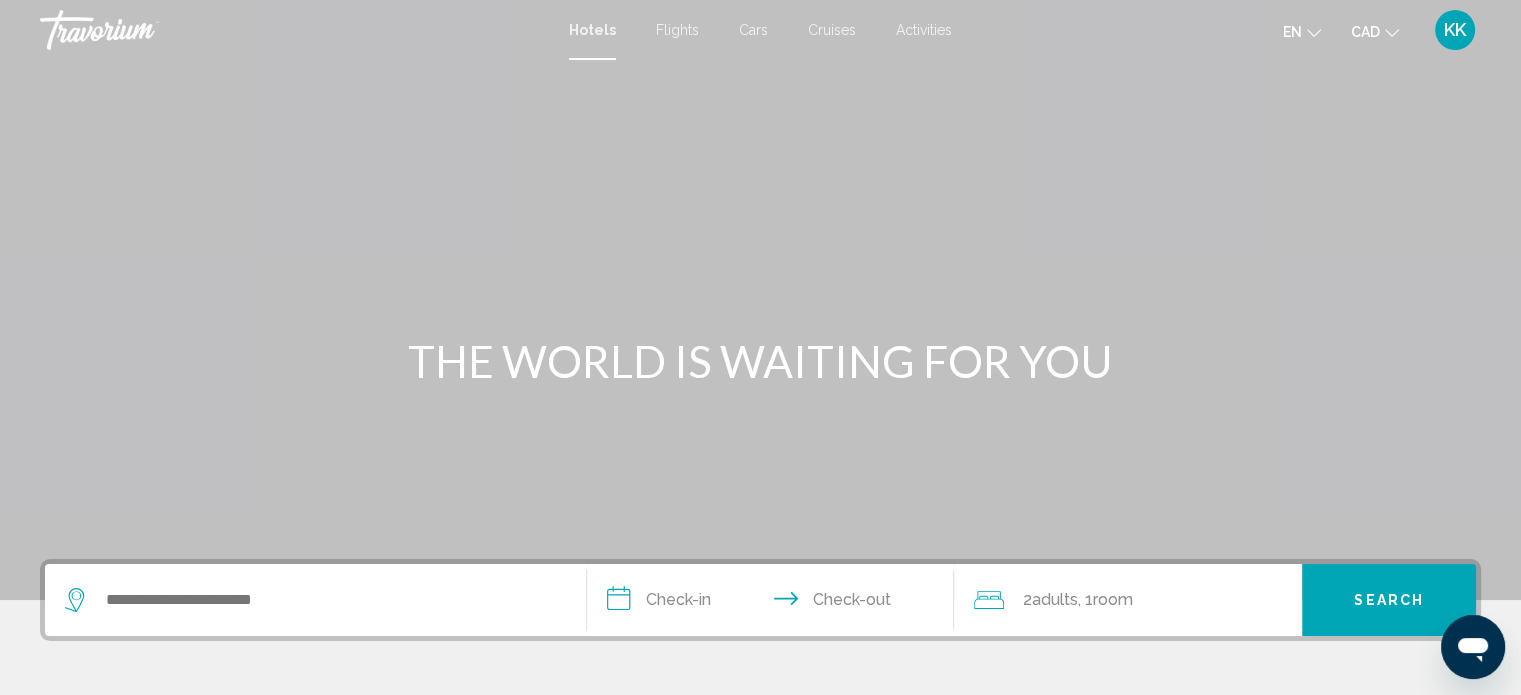 click on "Cars" at bounding box center [753, 30] 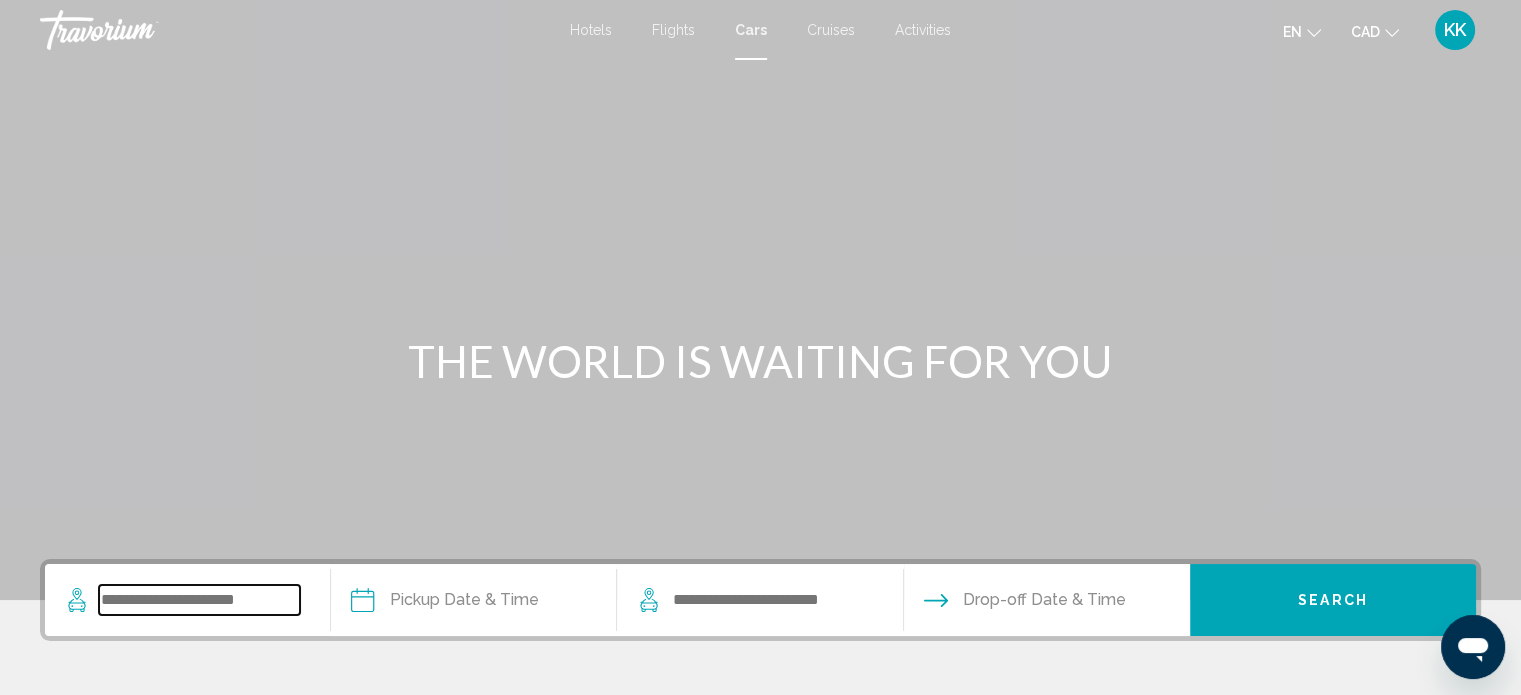 click at bounding box center [199, 600] 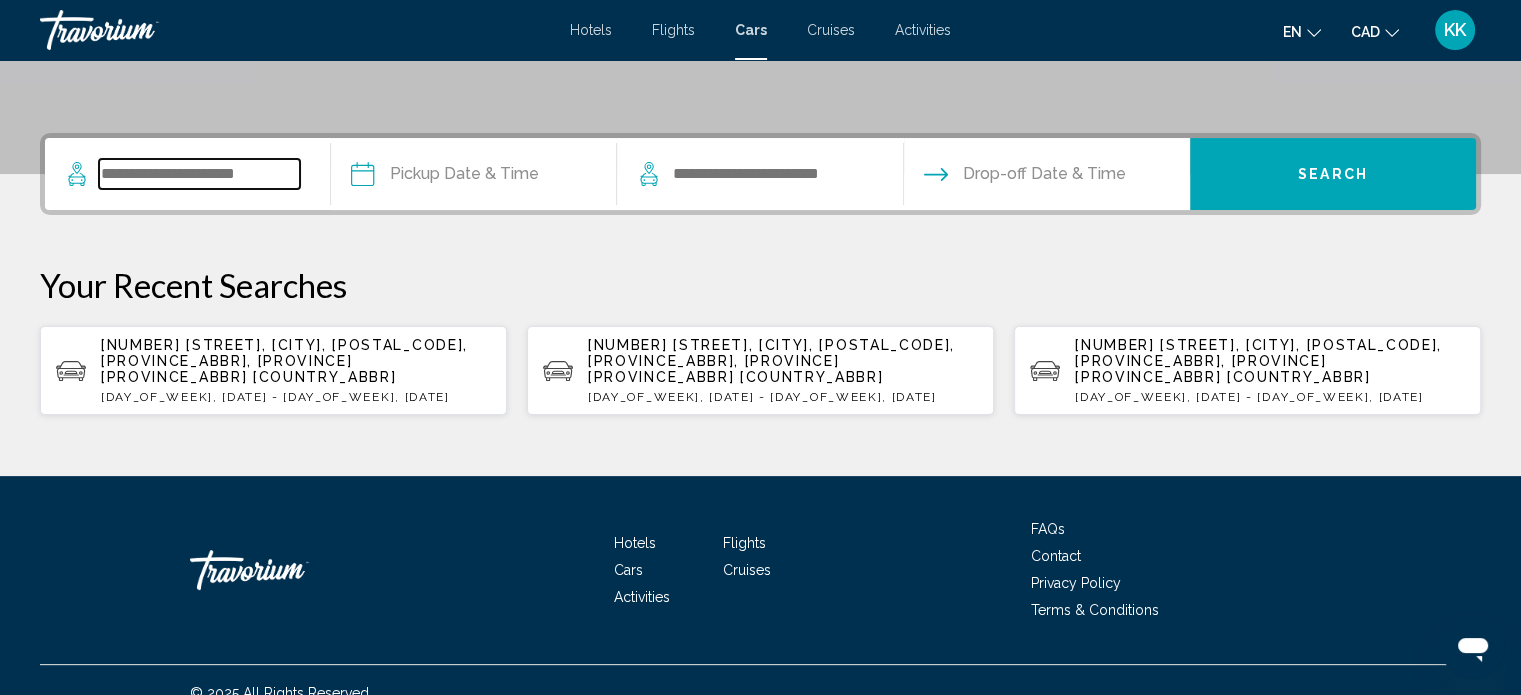scroll, scrollTop: 435, scrollLeft: 0, axis: vertical 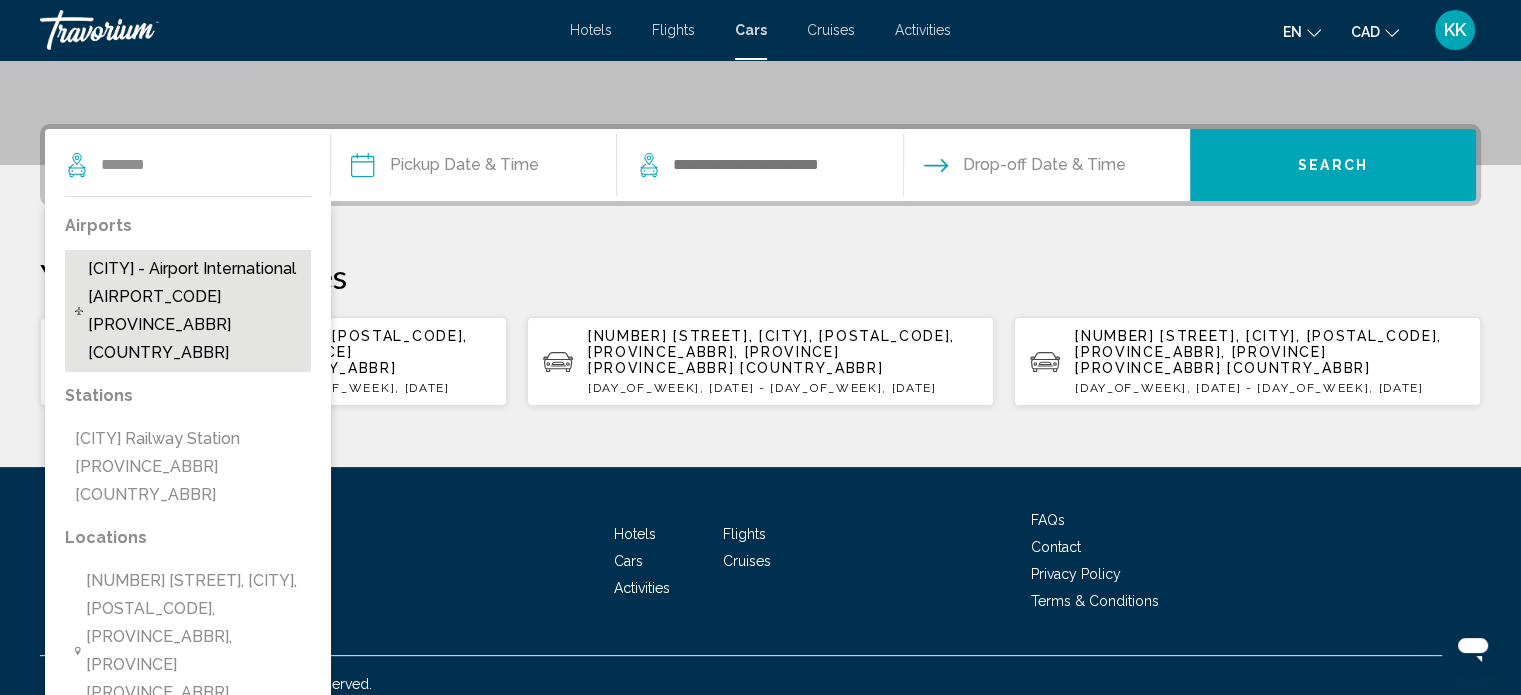 click on "[CITY] - Airport International [AIRPORT_CODE] [PROVINCE_ABBR] [COUNTRY_ABBR]" at bounding box center [194, 311] 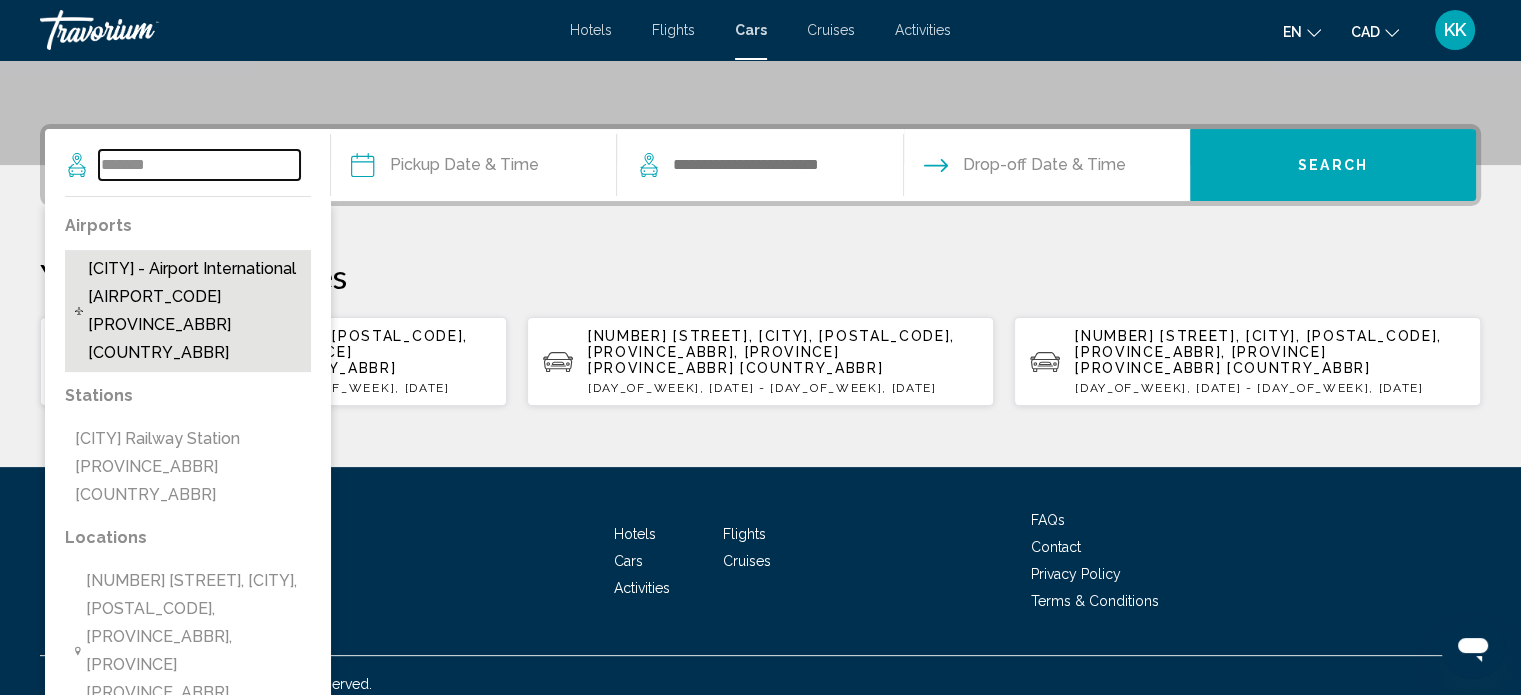 type on "**********" 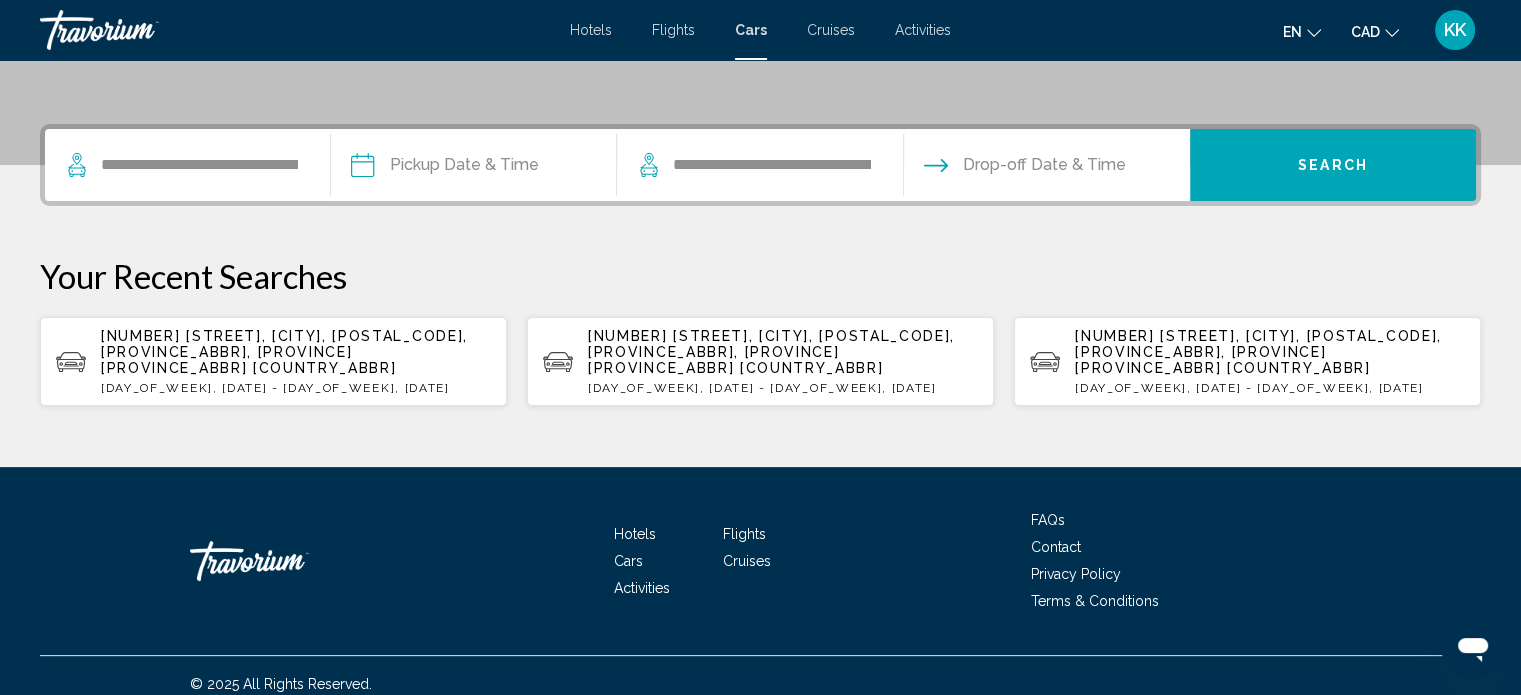click at bounding box center (473, 168) 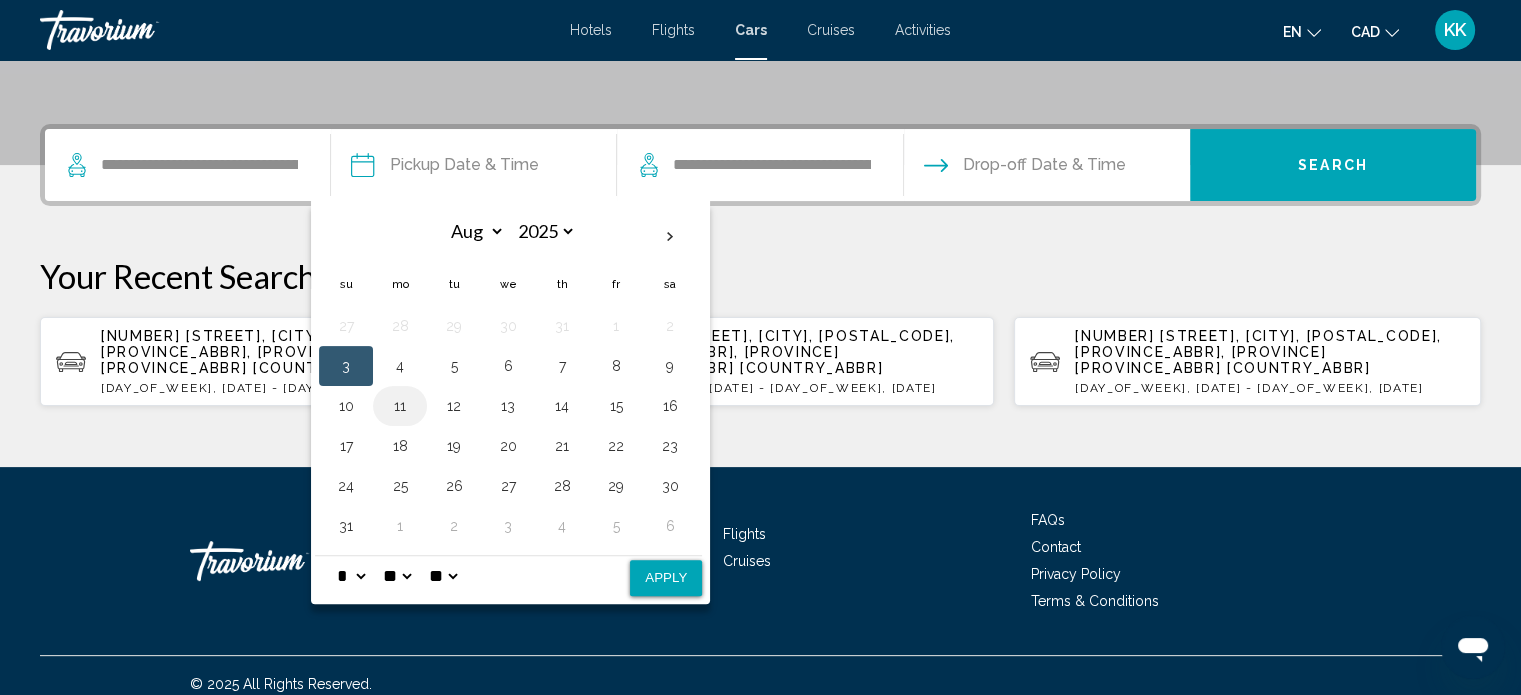 click on "11" at bounding box center [400, 406] 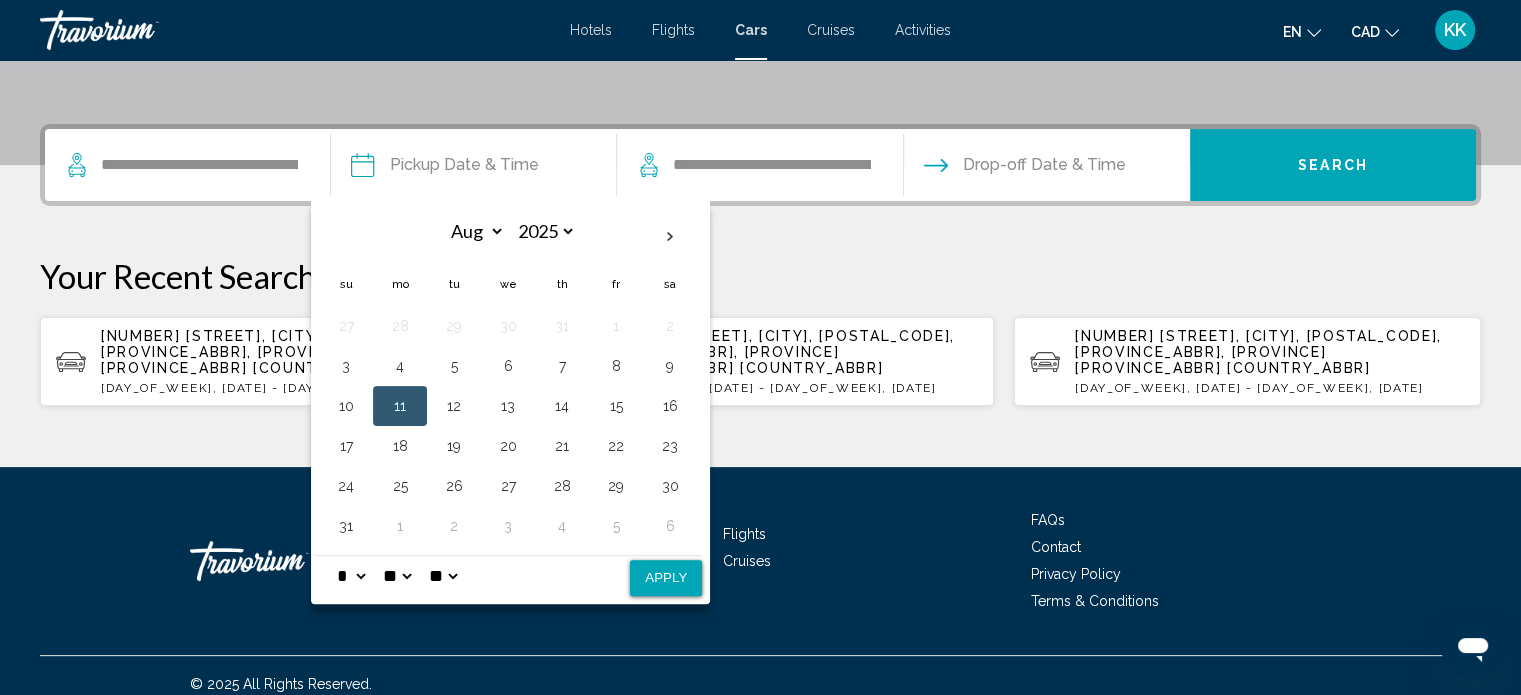 click on "** **" at bounding box center [443, 576] 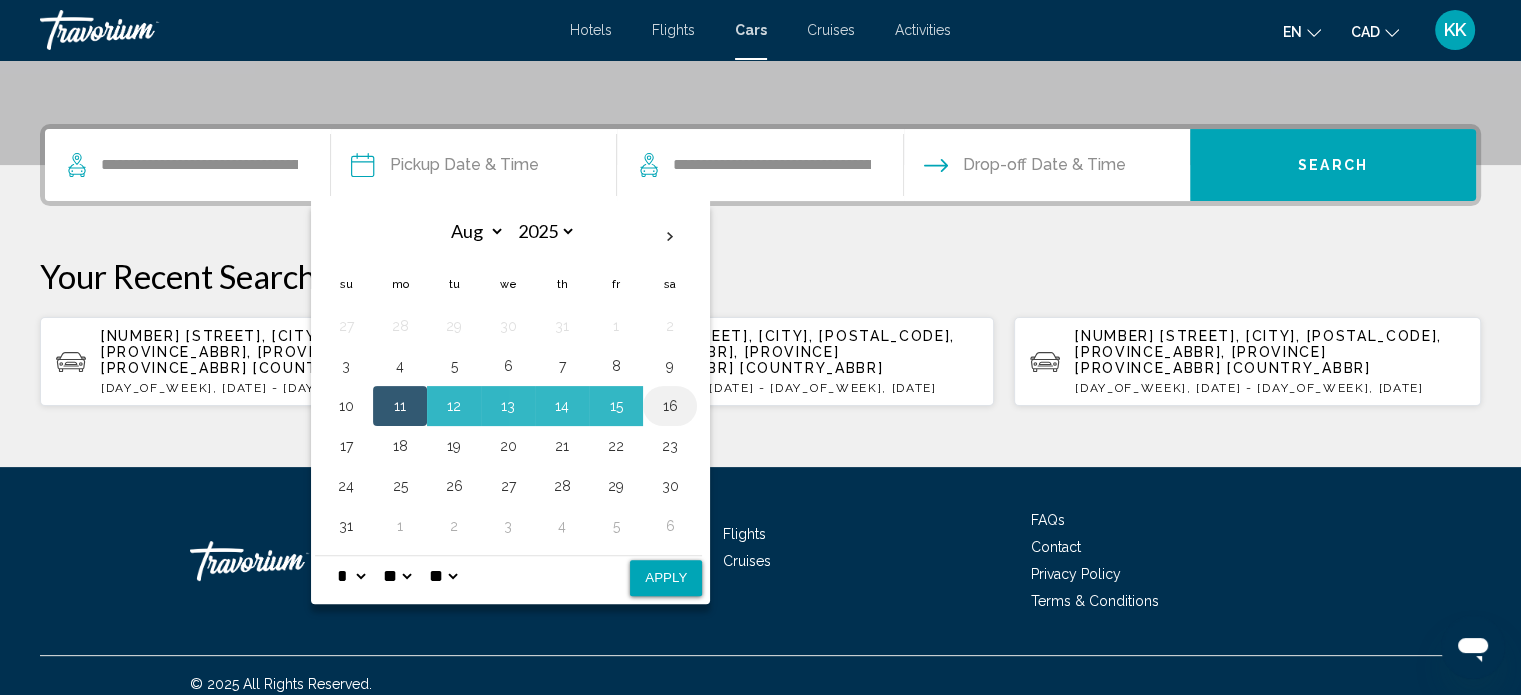 click on "16" at bounding box center [670, 406] 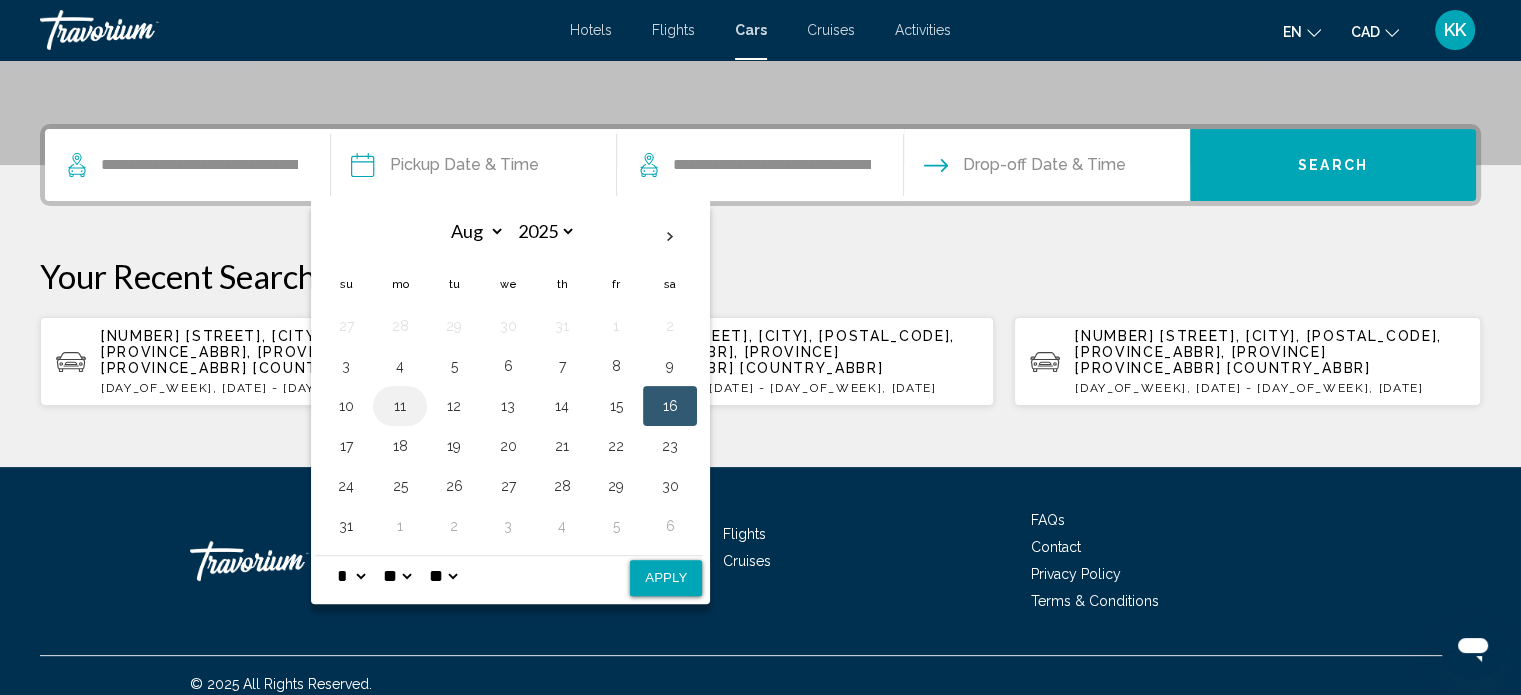 click on "11" at bounding box center [400, 406] 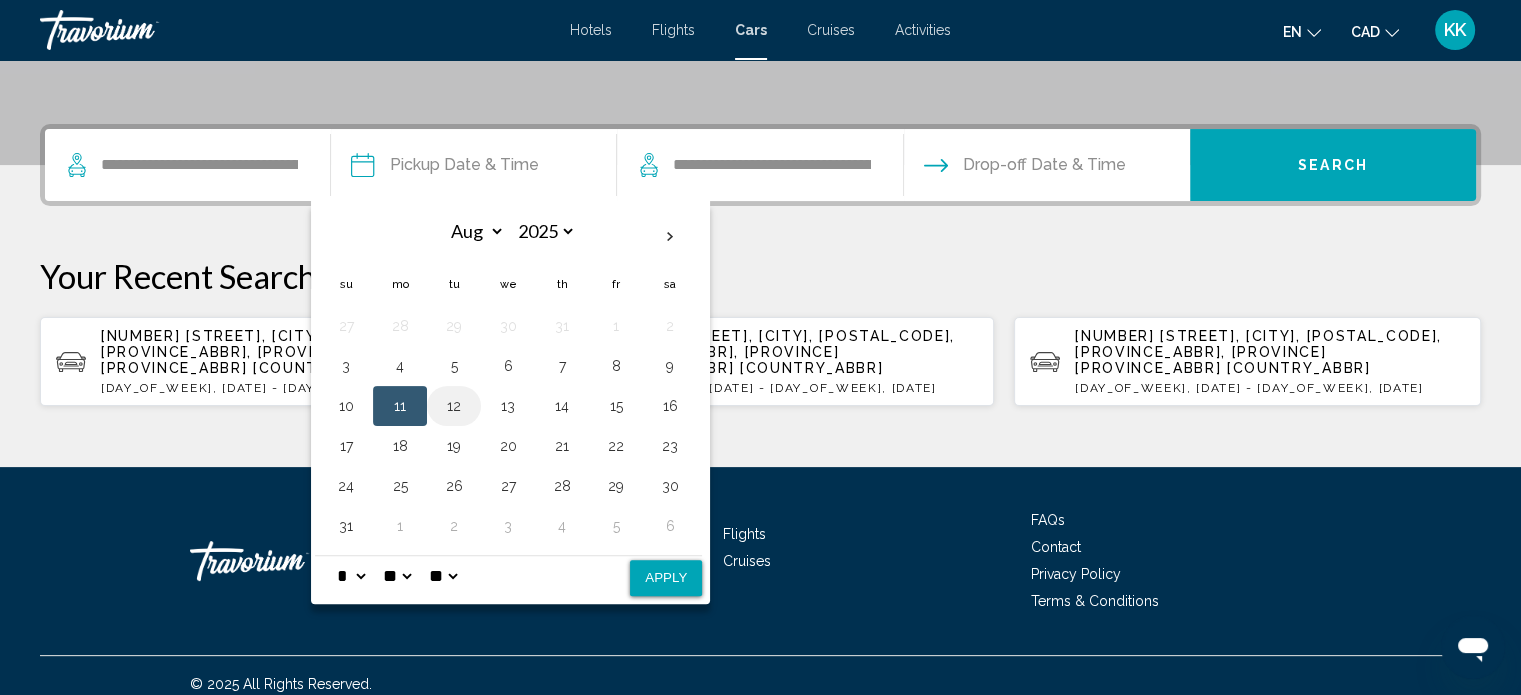 click on "12" at bounding box center [454, 406] 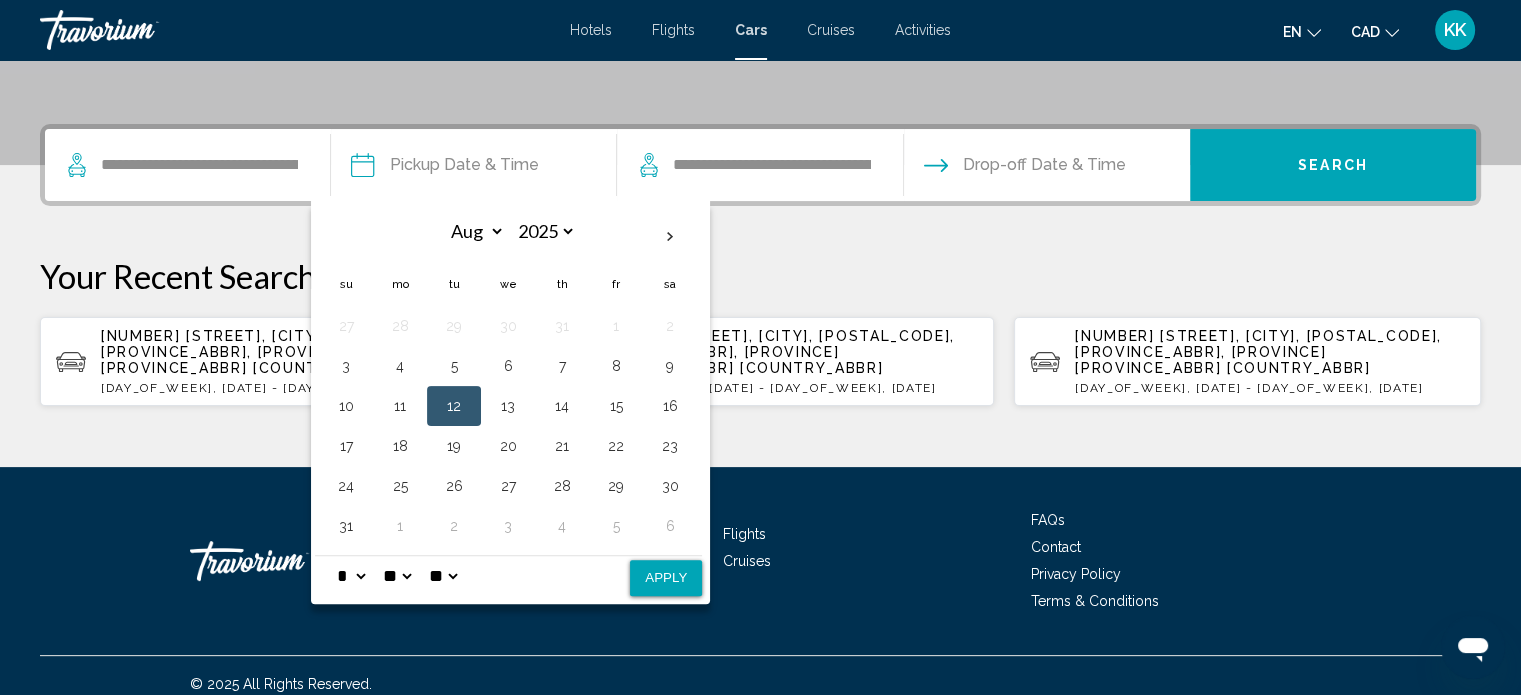 click on "* * * * * * * * * ** ** **" at bounding box center [351, 576] 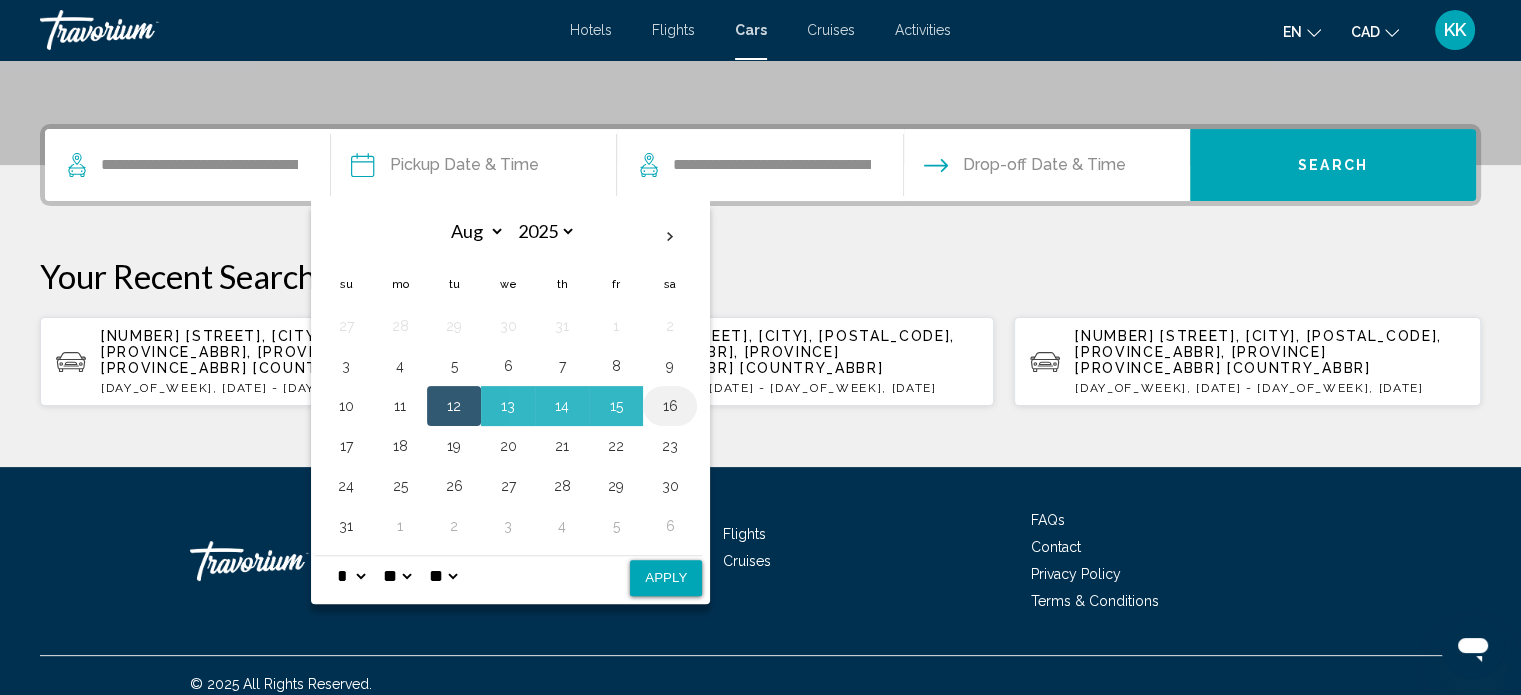click on "16" at bounding box center (670, 406) 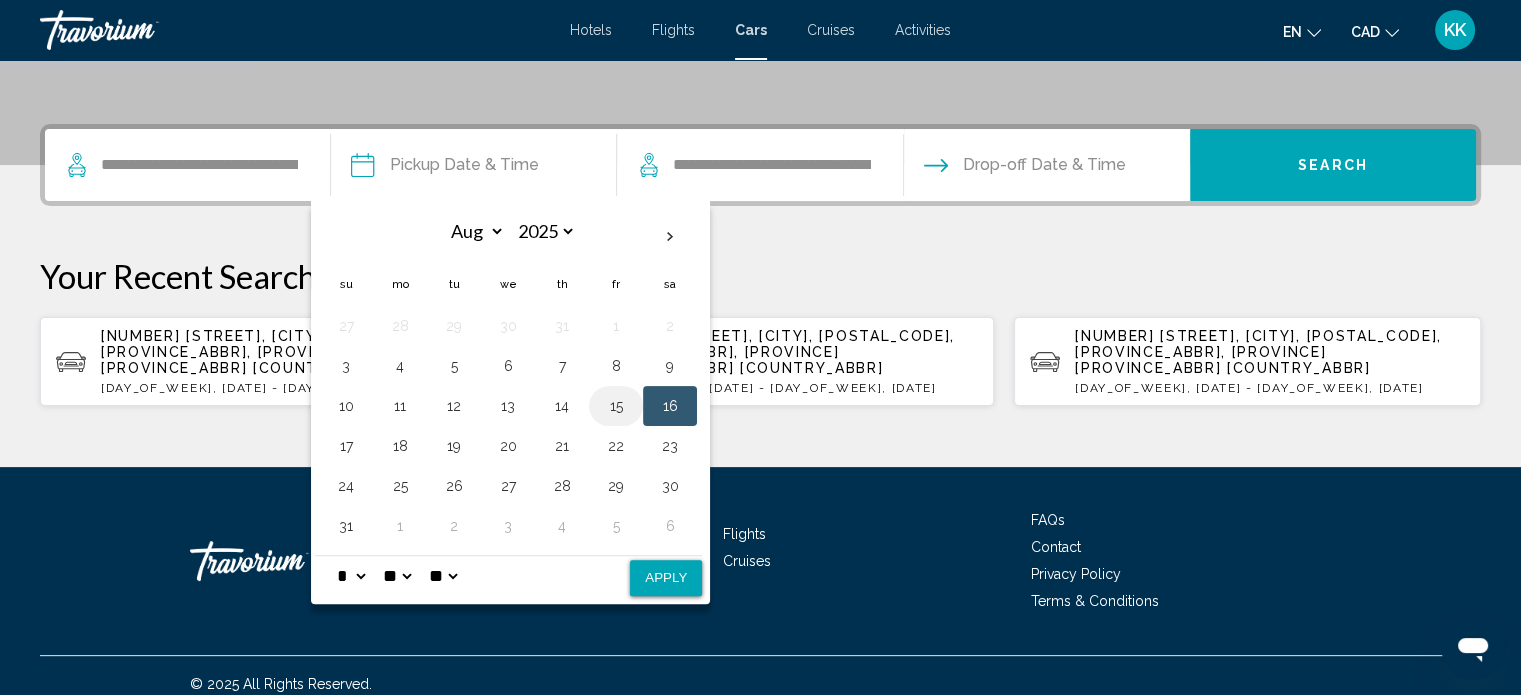 click on "15" at bounding box center (616, 406) 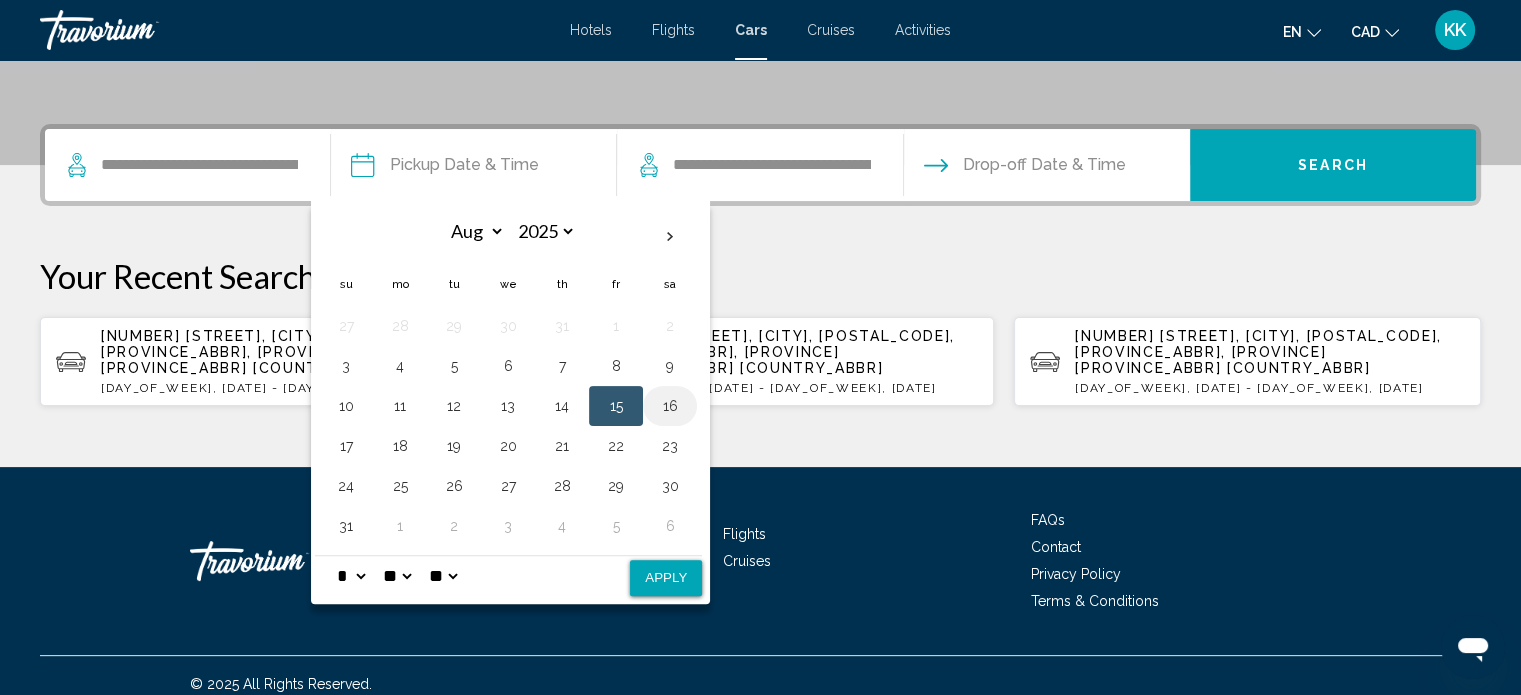 click on "16" at bounding box center (670, 406) 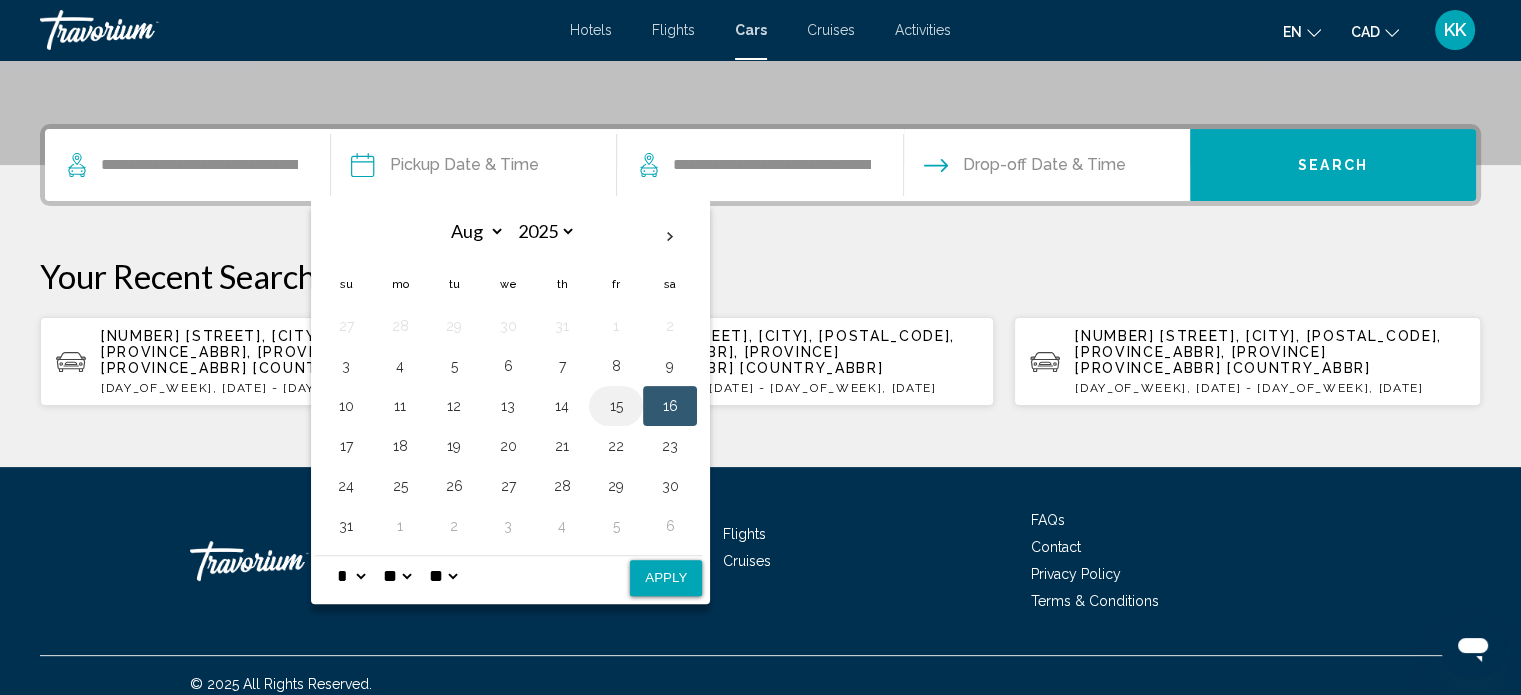click on "15" at bounding box center [616, 406] 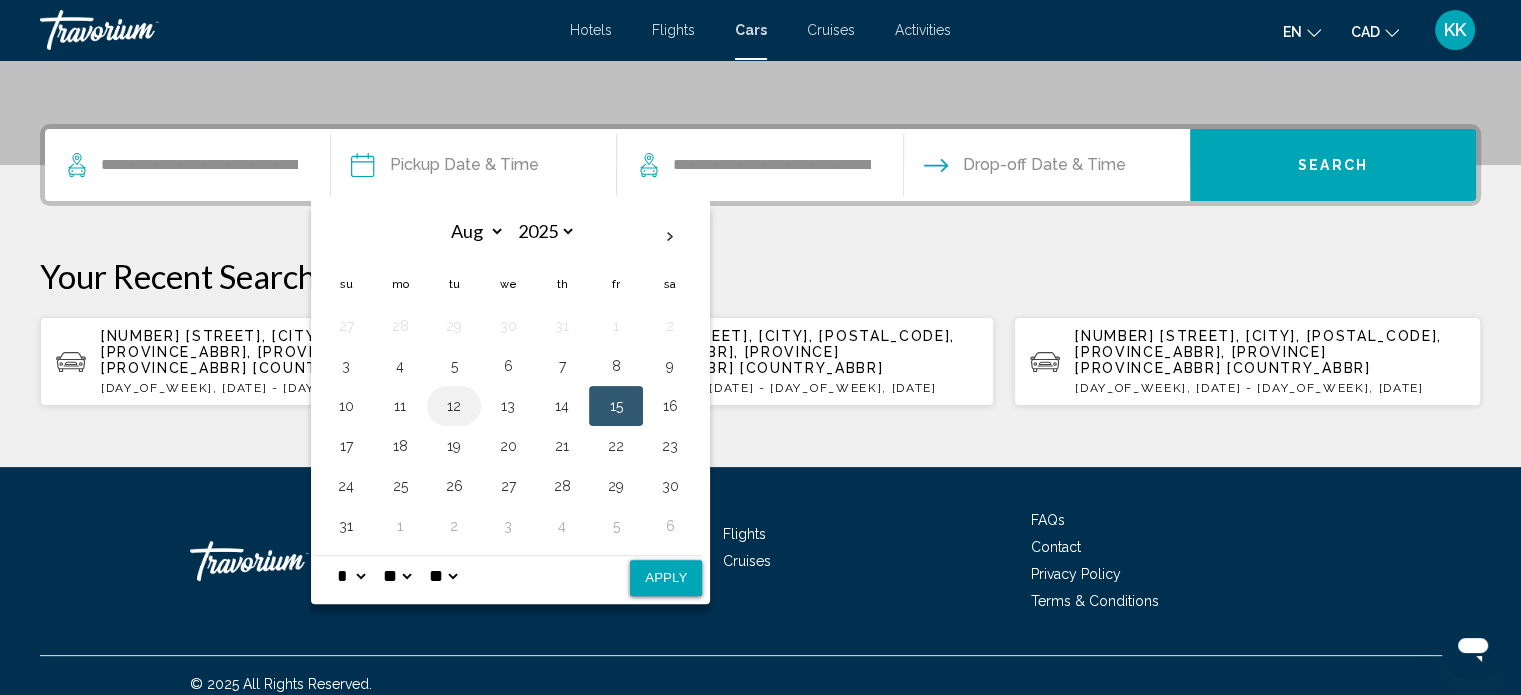 click on "12" at bounding box center (454, 406) 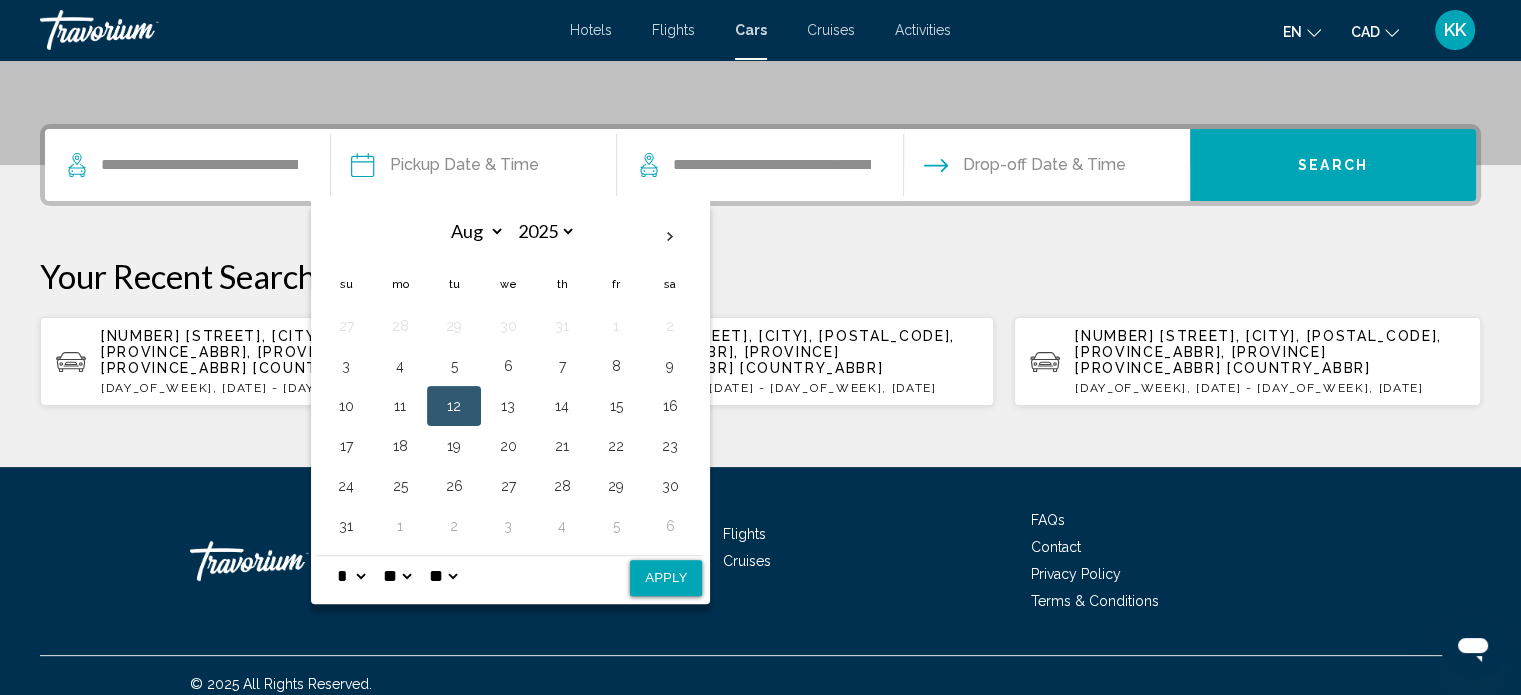 click on "Apply" at bounding box center [666, 578] 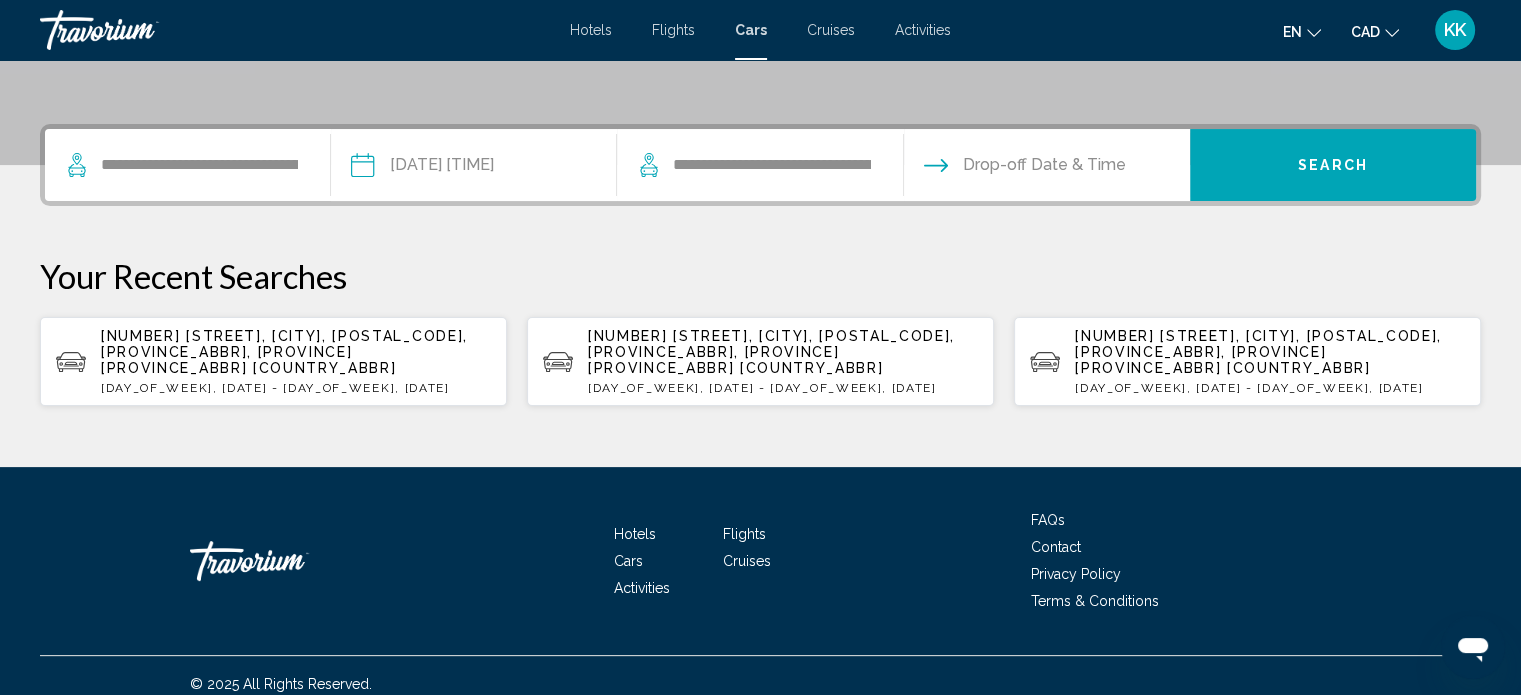 click on "**********" at bounding box center (759, 165) 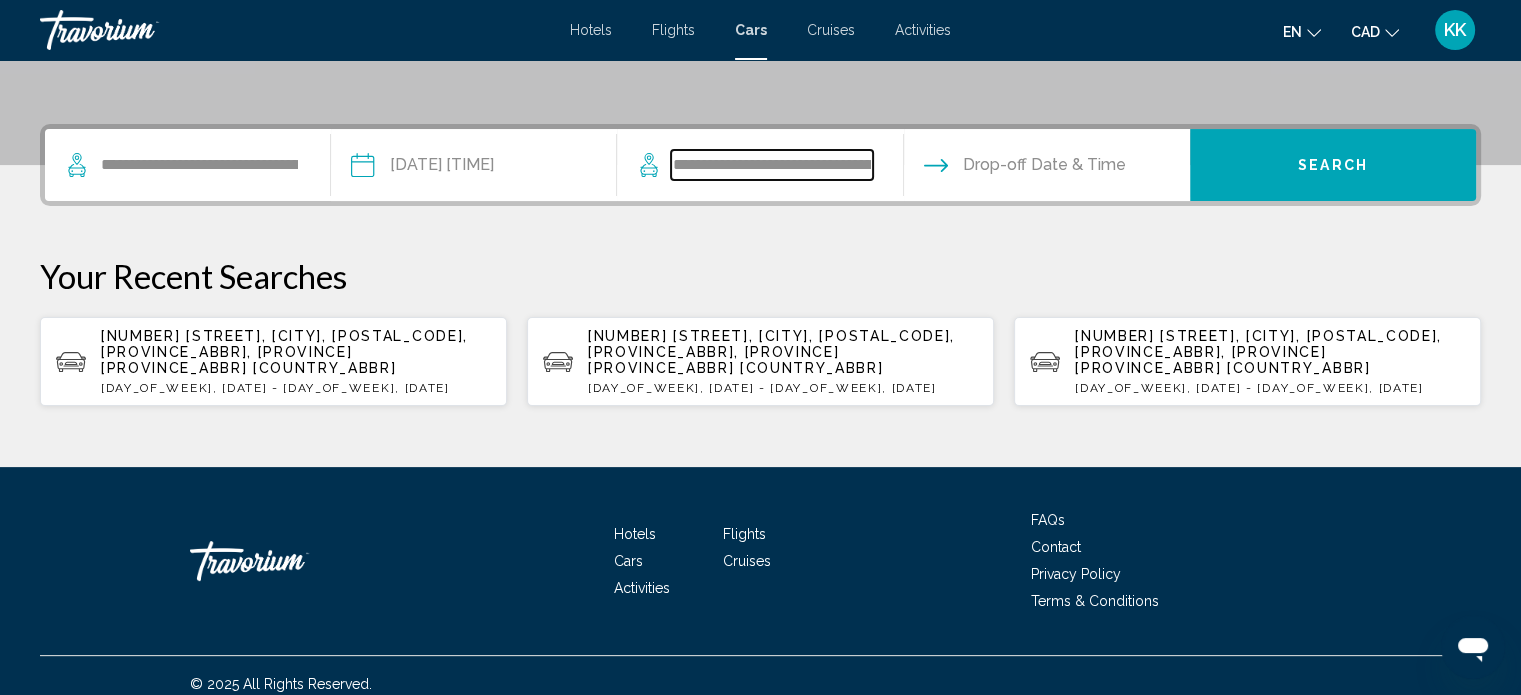click on "**********" at bounding box center (771, 165) 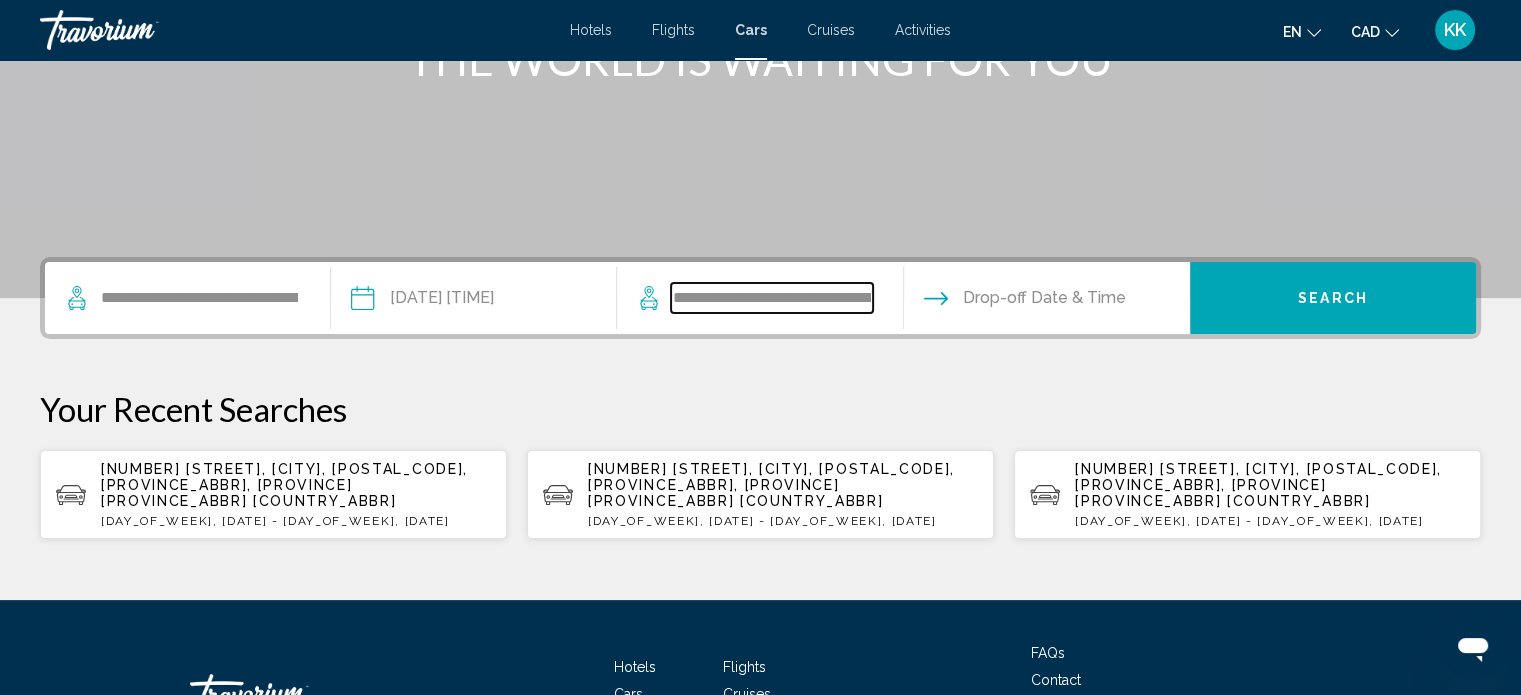 scroll, scrollTop: 248, scrollLeft: 0, axis: vertical 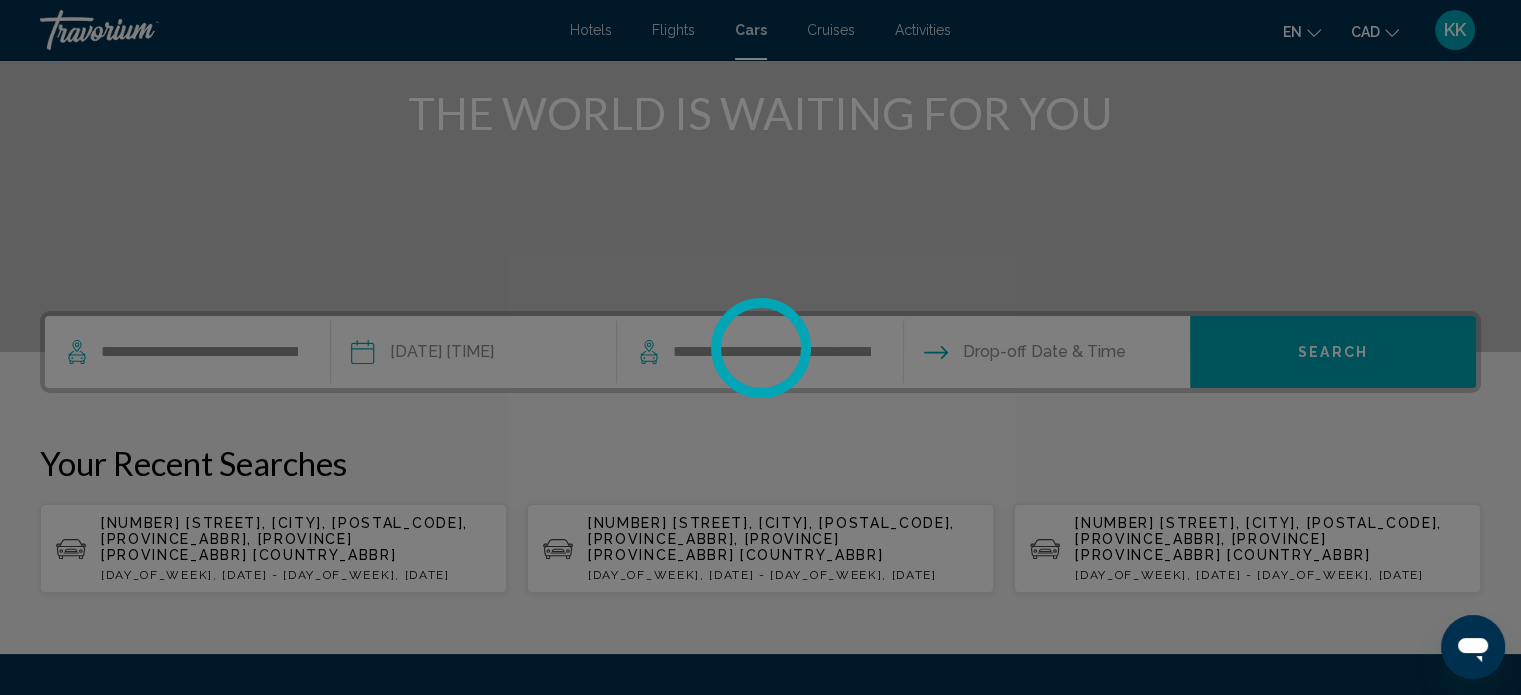 click at bounding box center (760, 347) 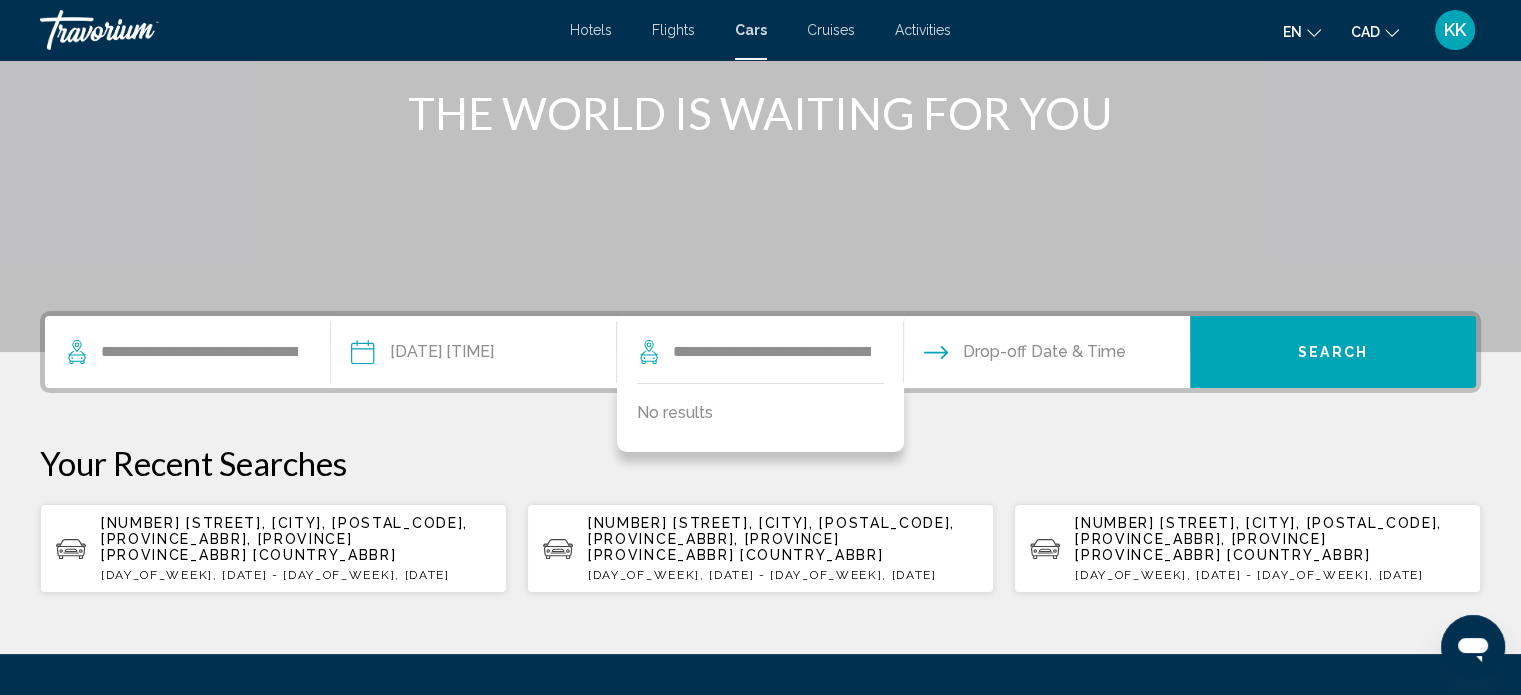 click on "**********" at bounding box center (759, 352) 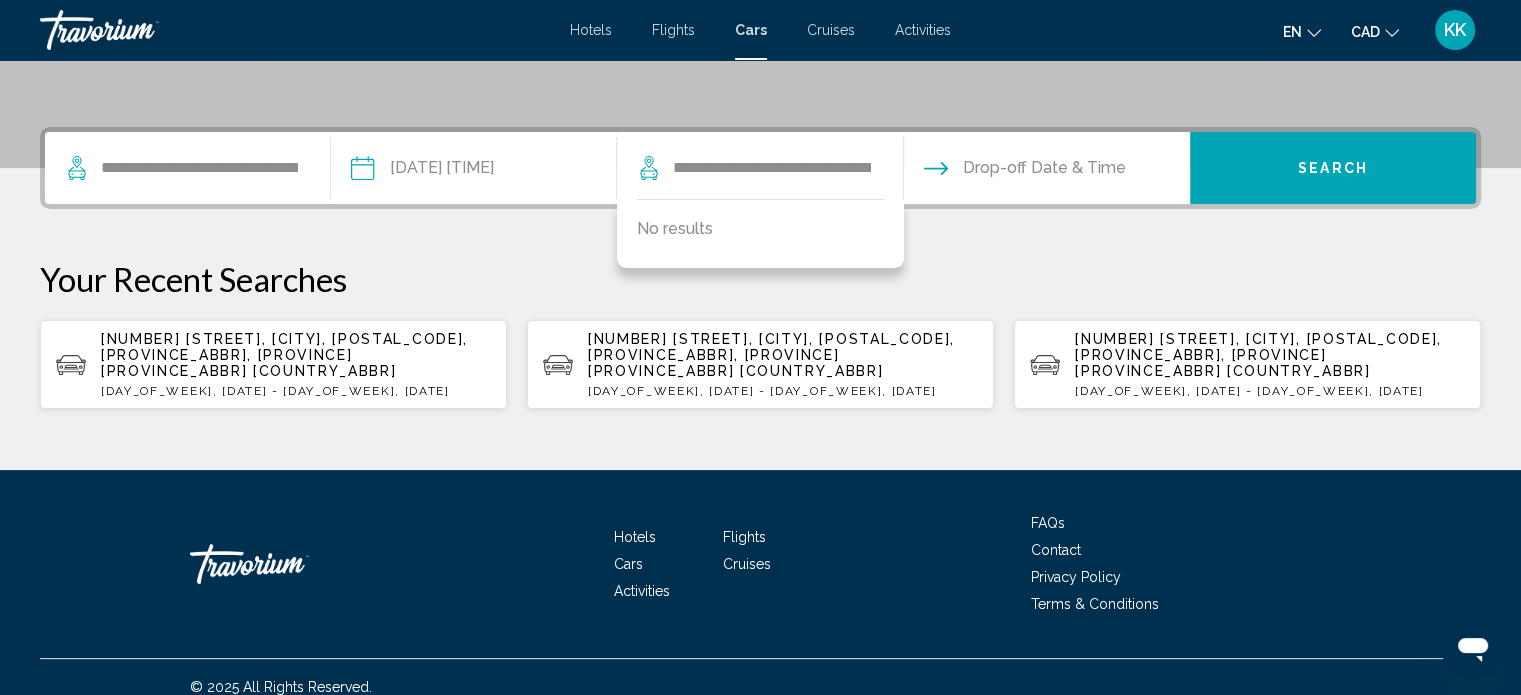 scroll, scrollTop: 435, scrollLeft: 0, axis: vertical 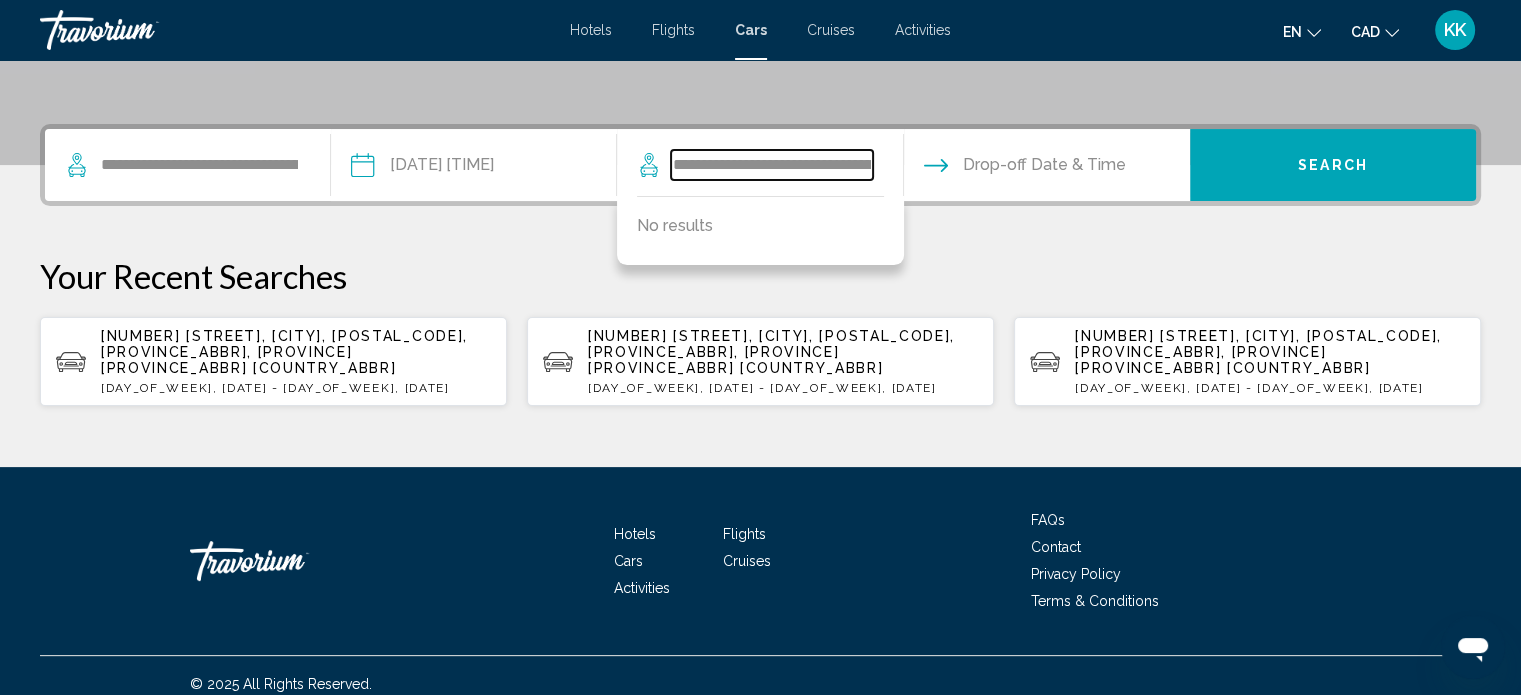 click on "**********" at bounding box center (771, 165) 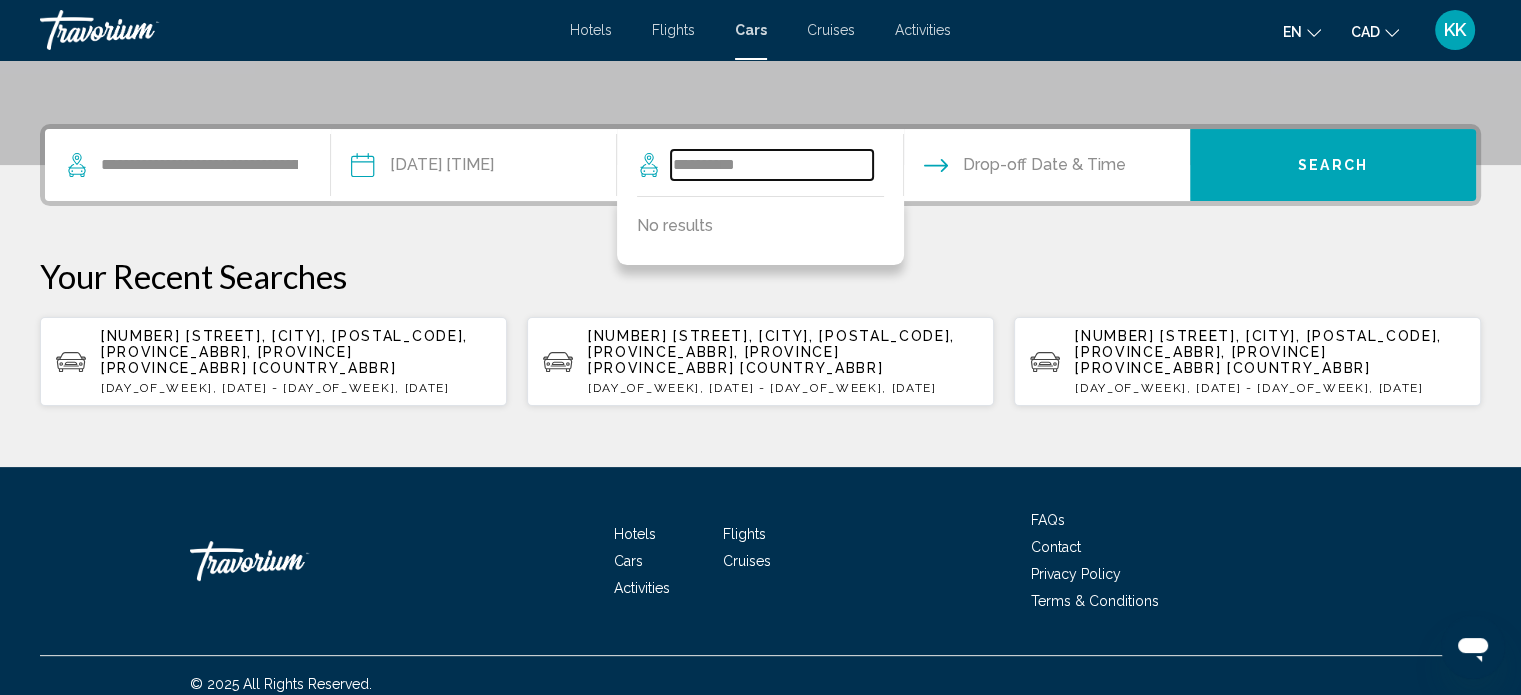 click on "*********" at bounding box center (771, 165) 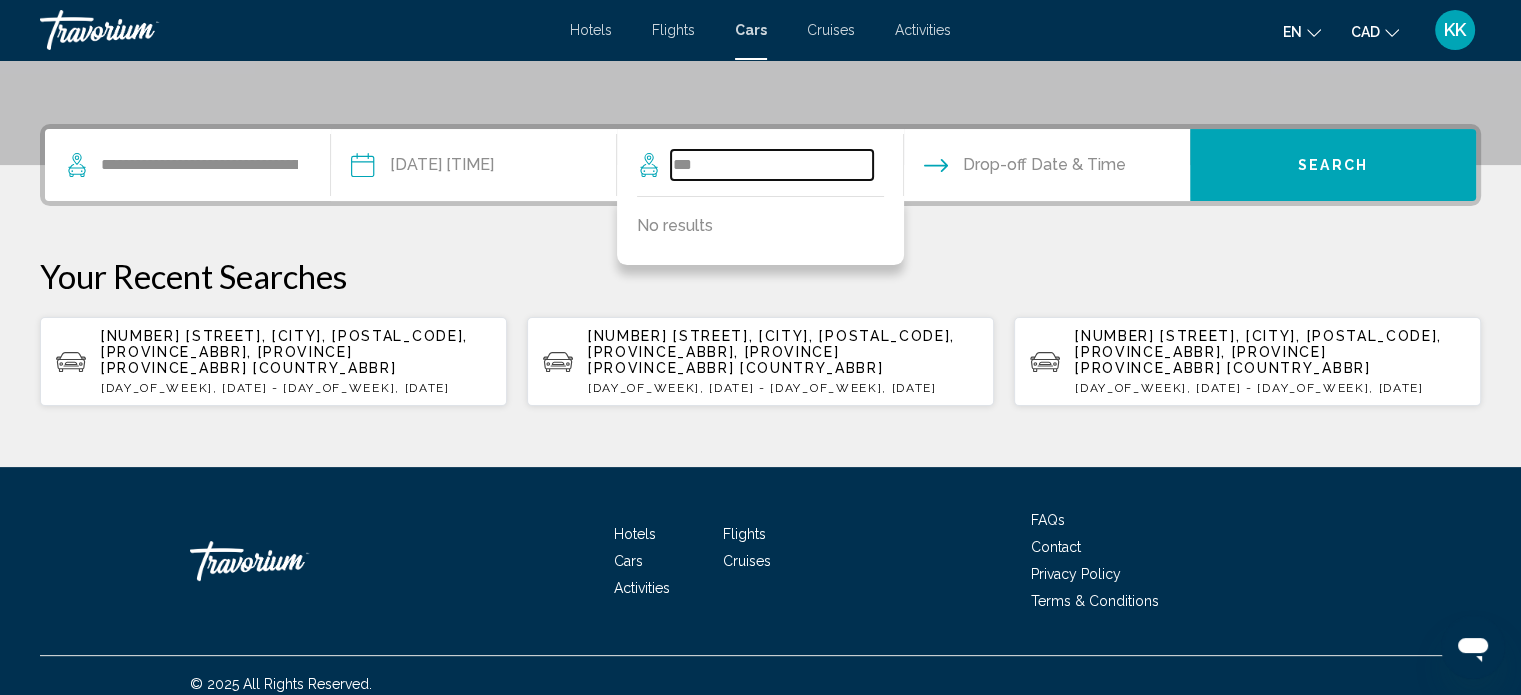 type on "*" 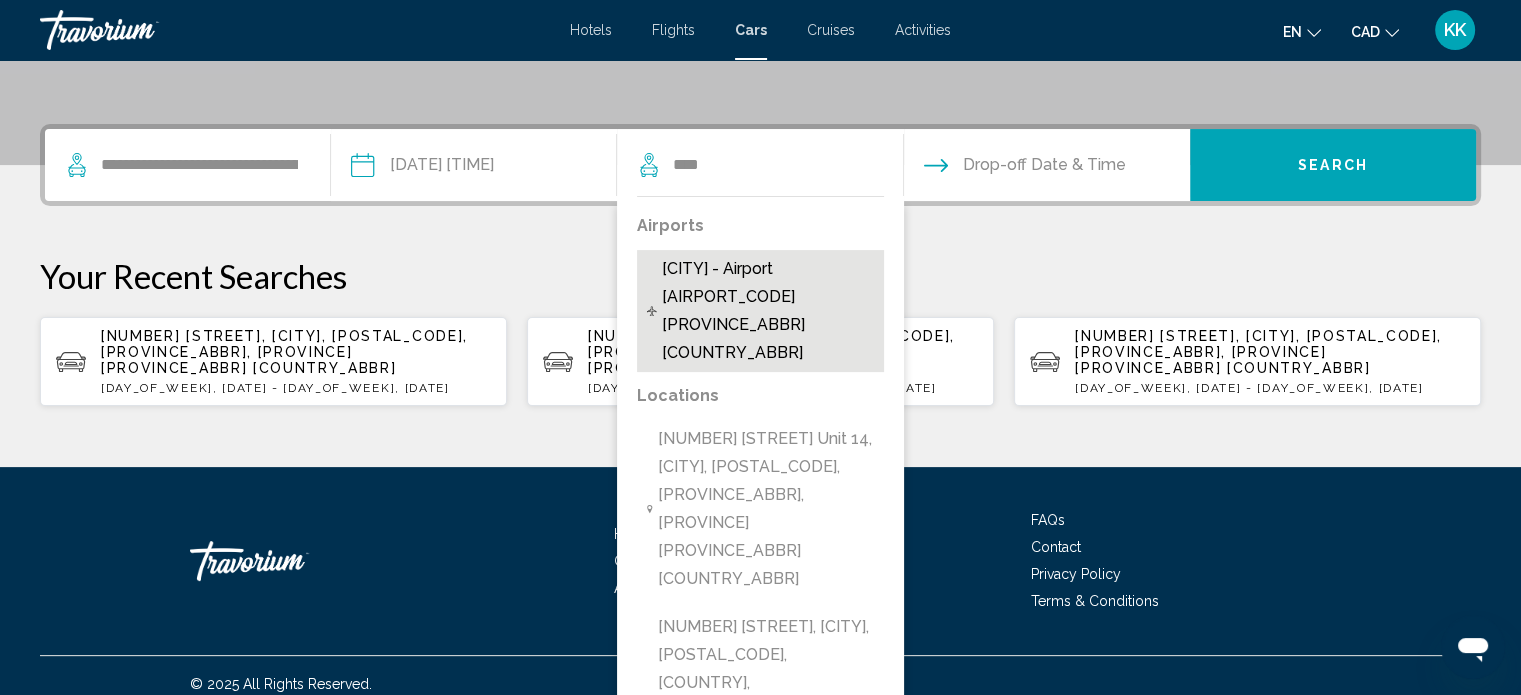 click on "[CITY] - Airport [AIRPORT_CODE] [PROVINCE_ABBR] [COUNTRY_ABBR]" at bounding box center (768, 311) 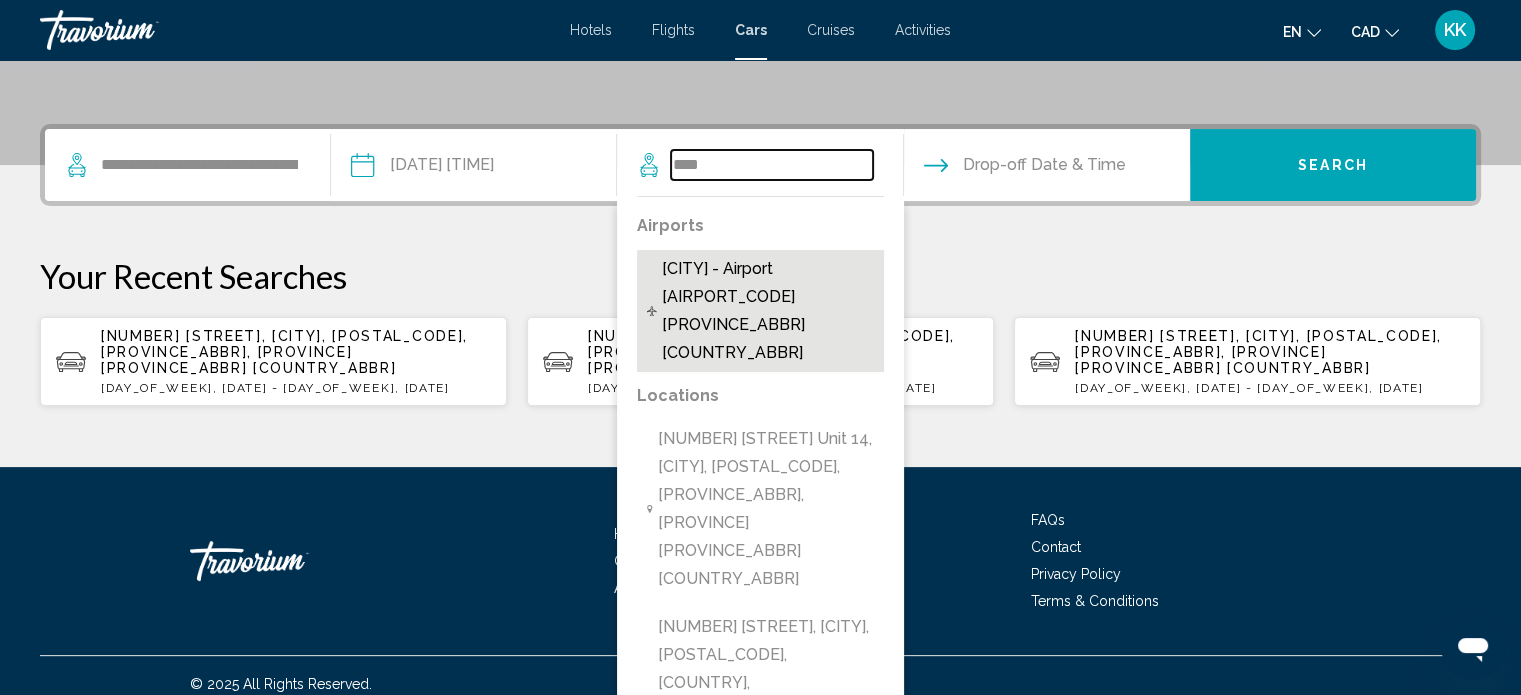 type on "**********" 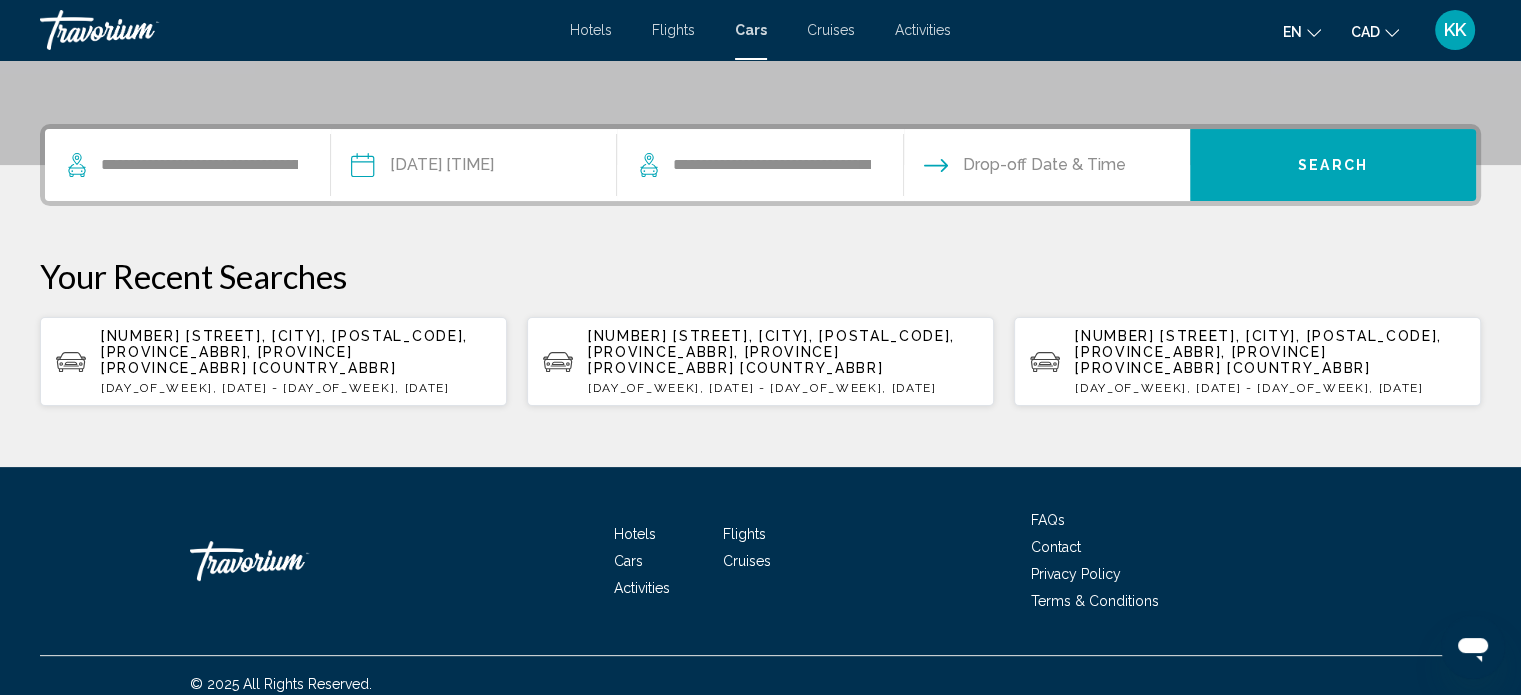 click at bounding box center (1046, 168) 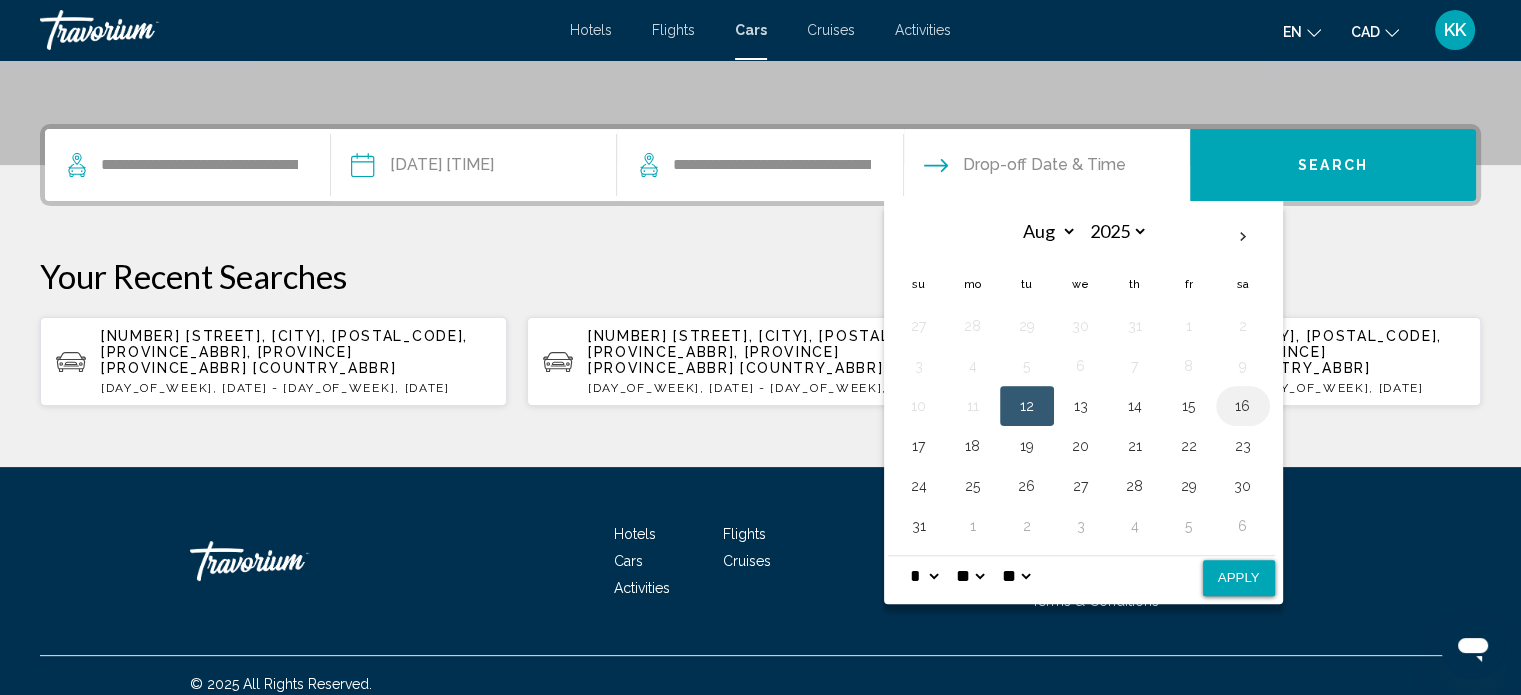 click on "16" at bounding box center (1243, 406) 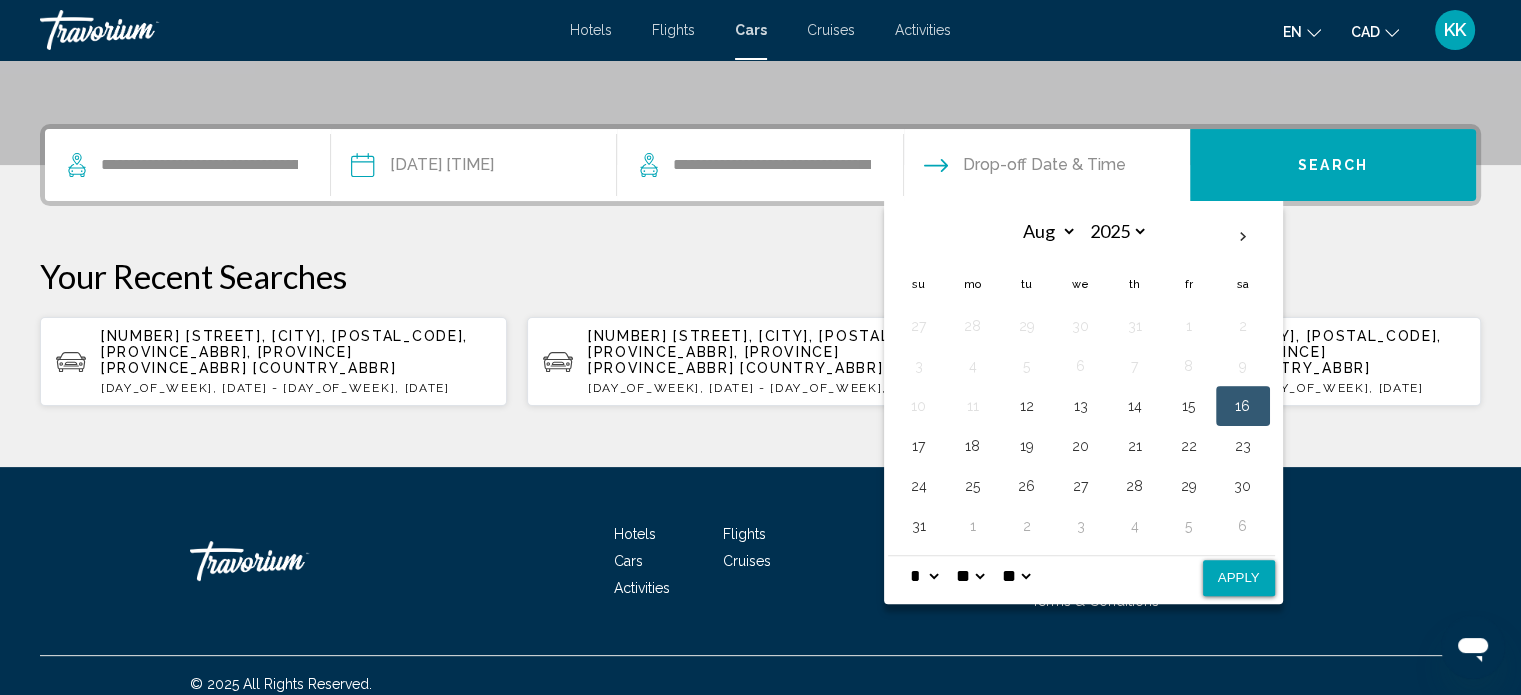click on "Apply" at bounding box center (1239, 578) 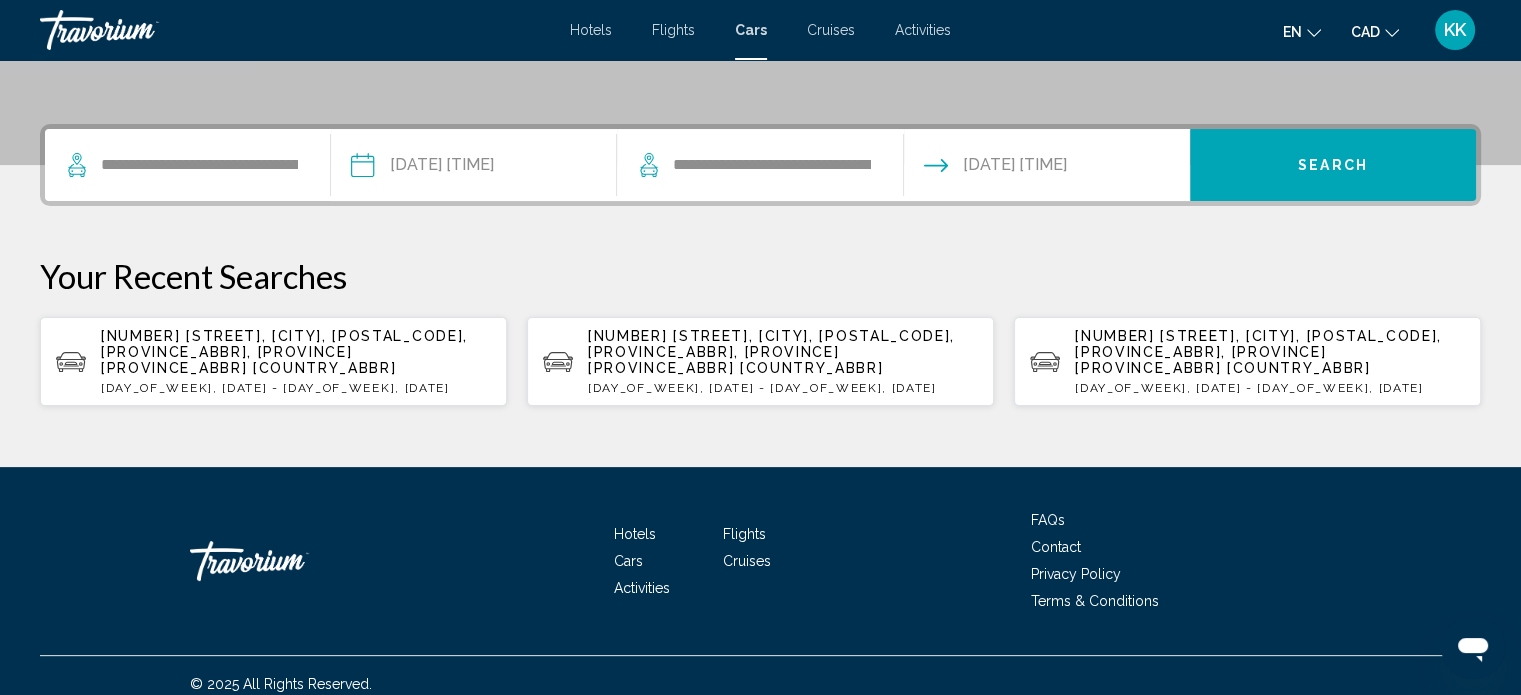 click on "**********" at bounding box center (473, 168) 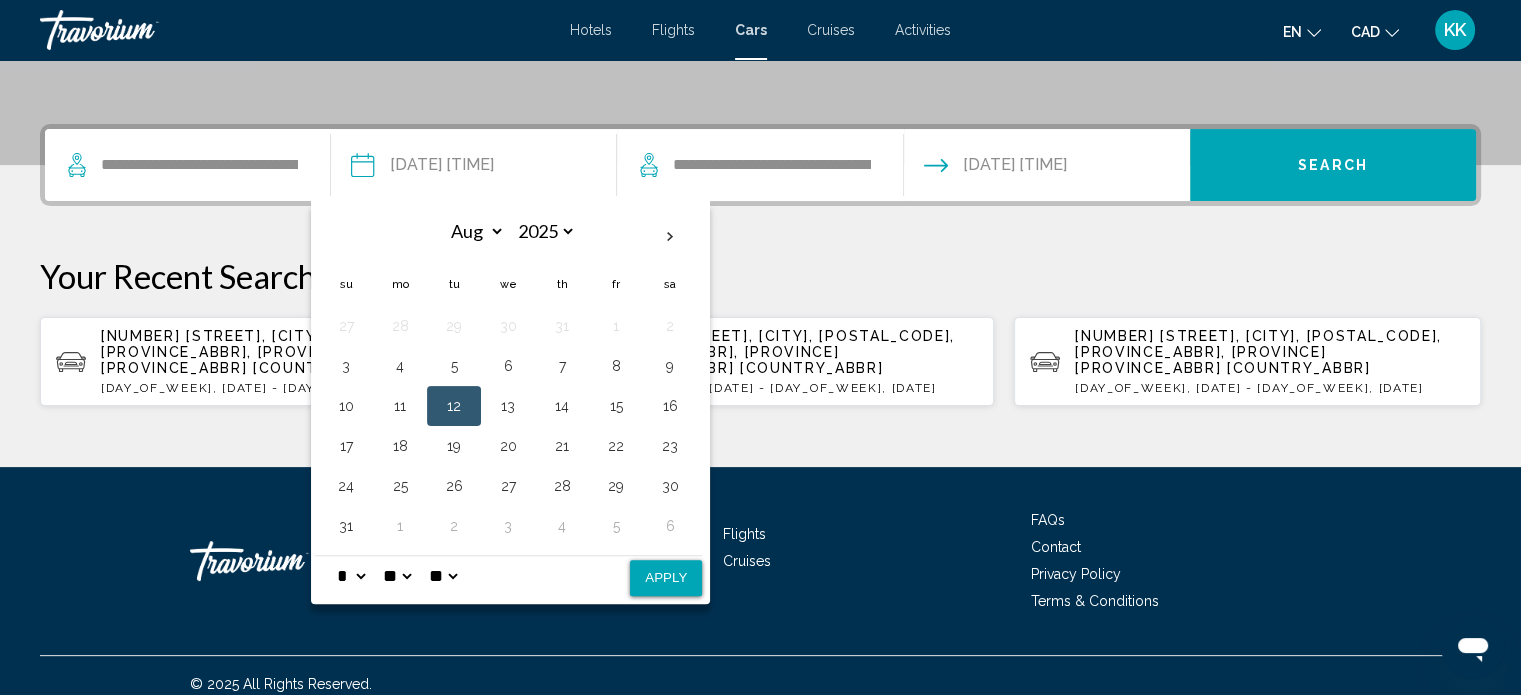 click on "** **" at bounding box center (443, 576) 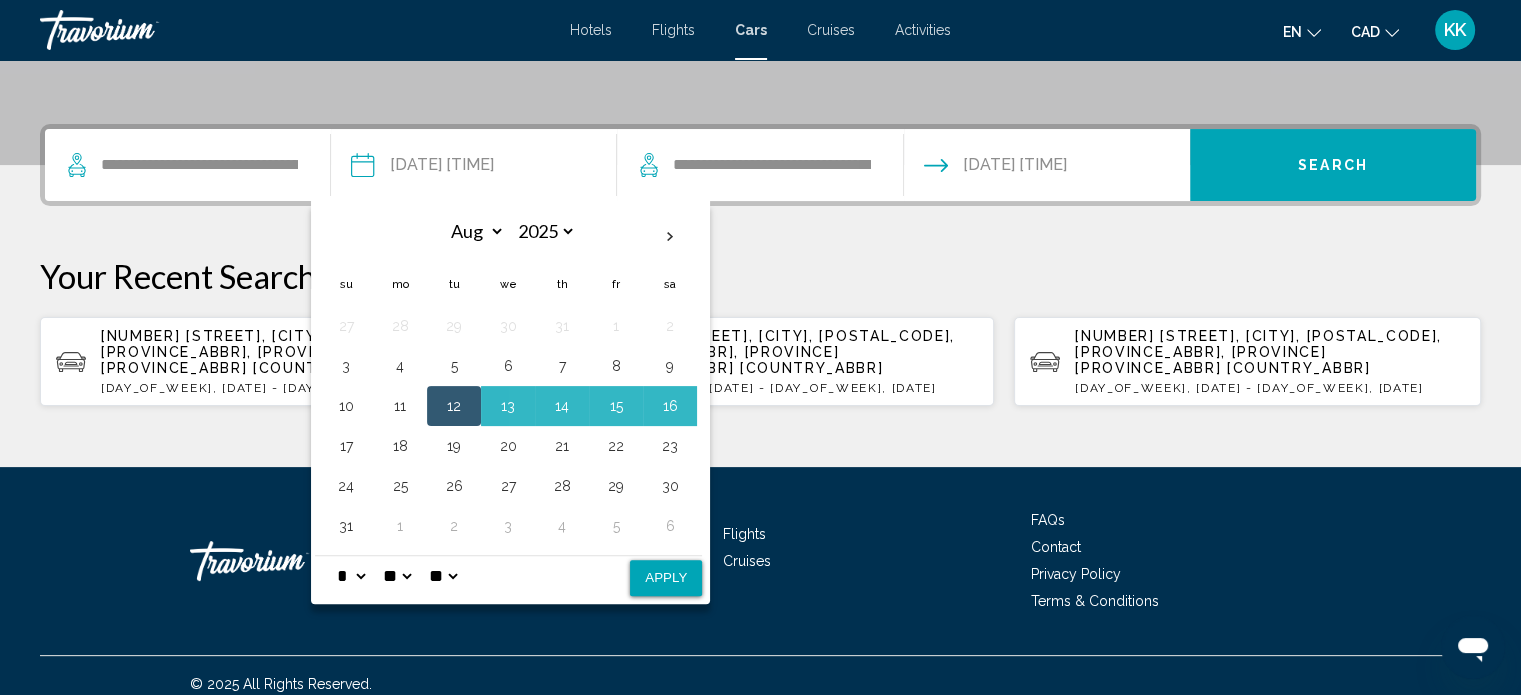 click on "Apply" at bounding box center [666, 578] 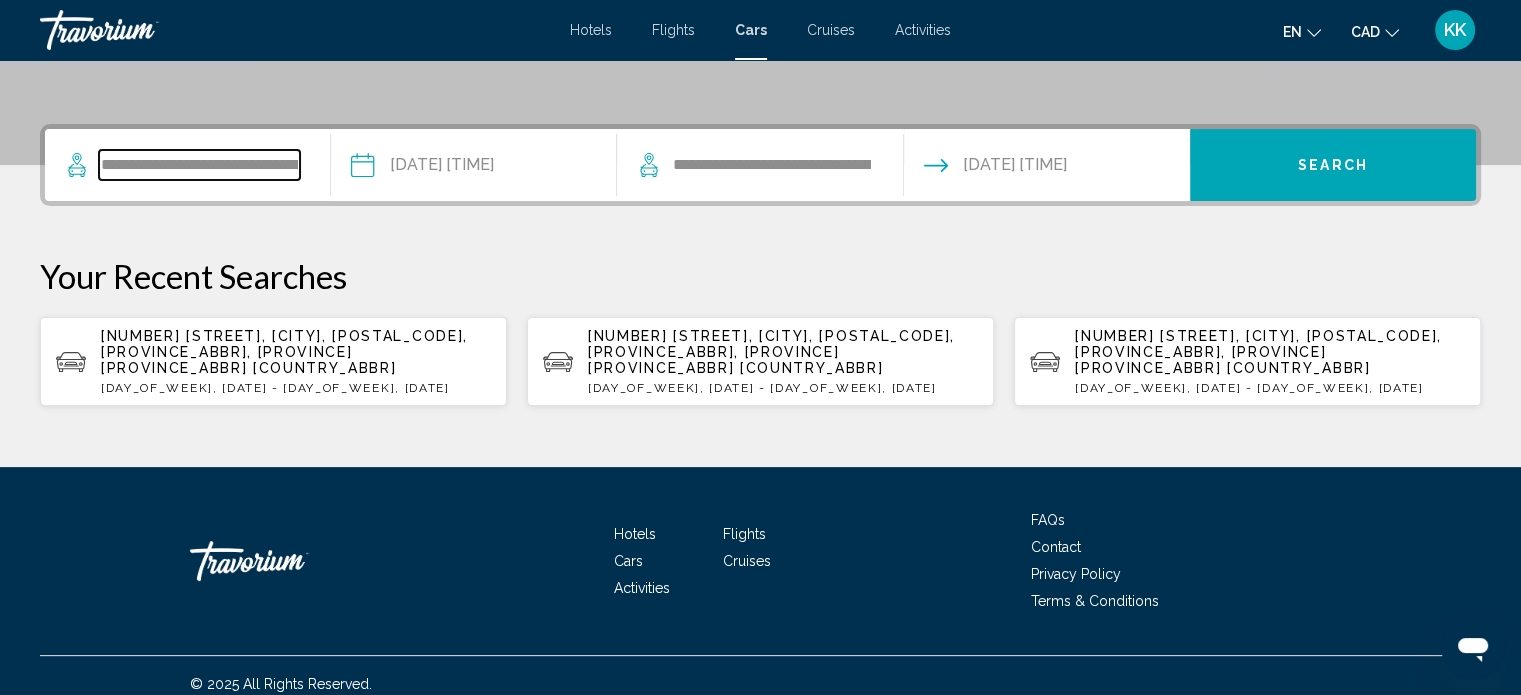 click on "**********" at bounding box center [199, 165] 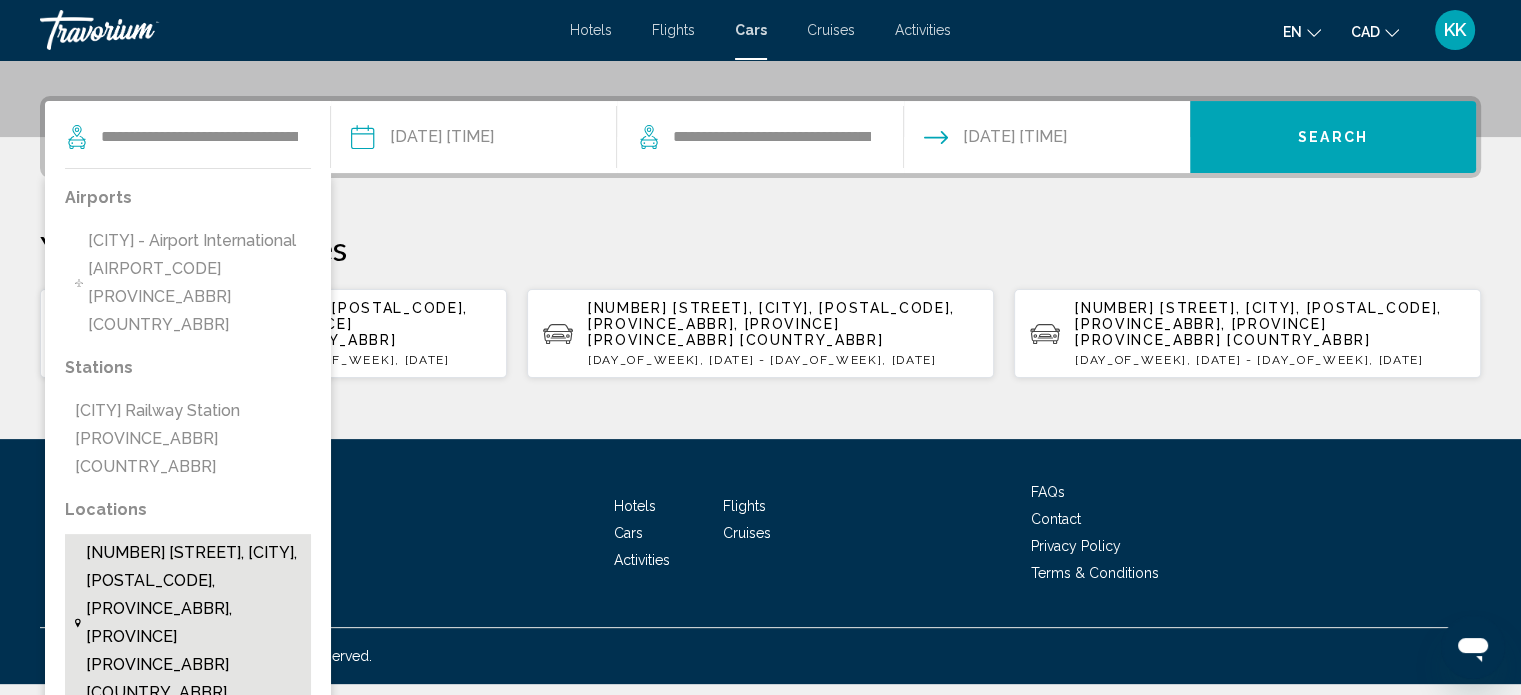 click on "[NUMBER] [STREET], [CITY], [POSTAL_CODE], [PROVINCE_ABBR], [PROVINCE] [PROVINCE_ABBR] [COUNTRY_ABBR]" at bounding box center [193, 623] 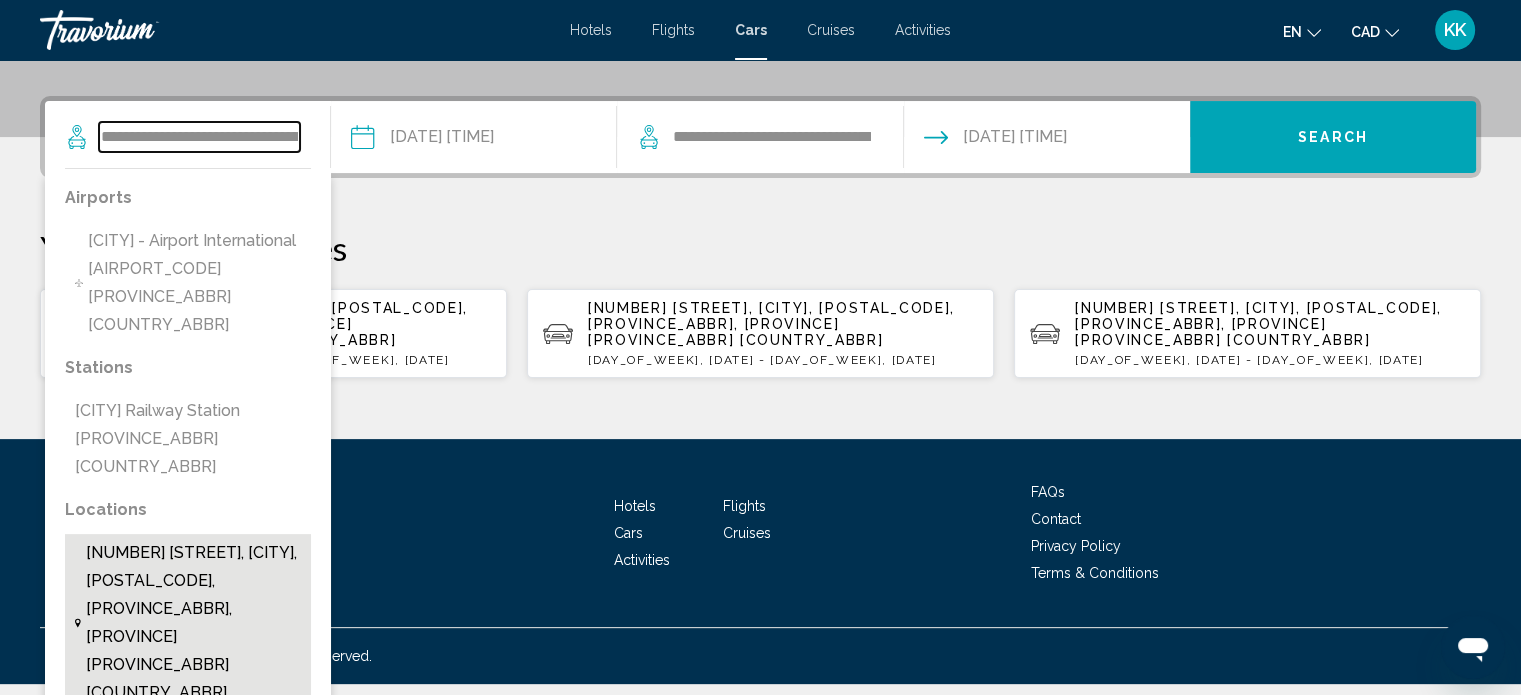 type on "**********" 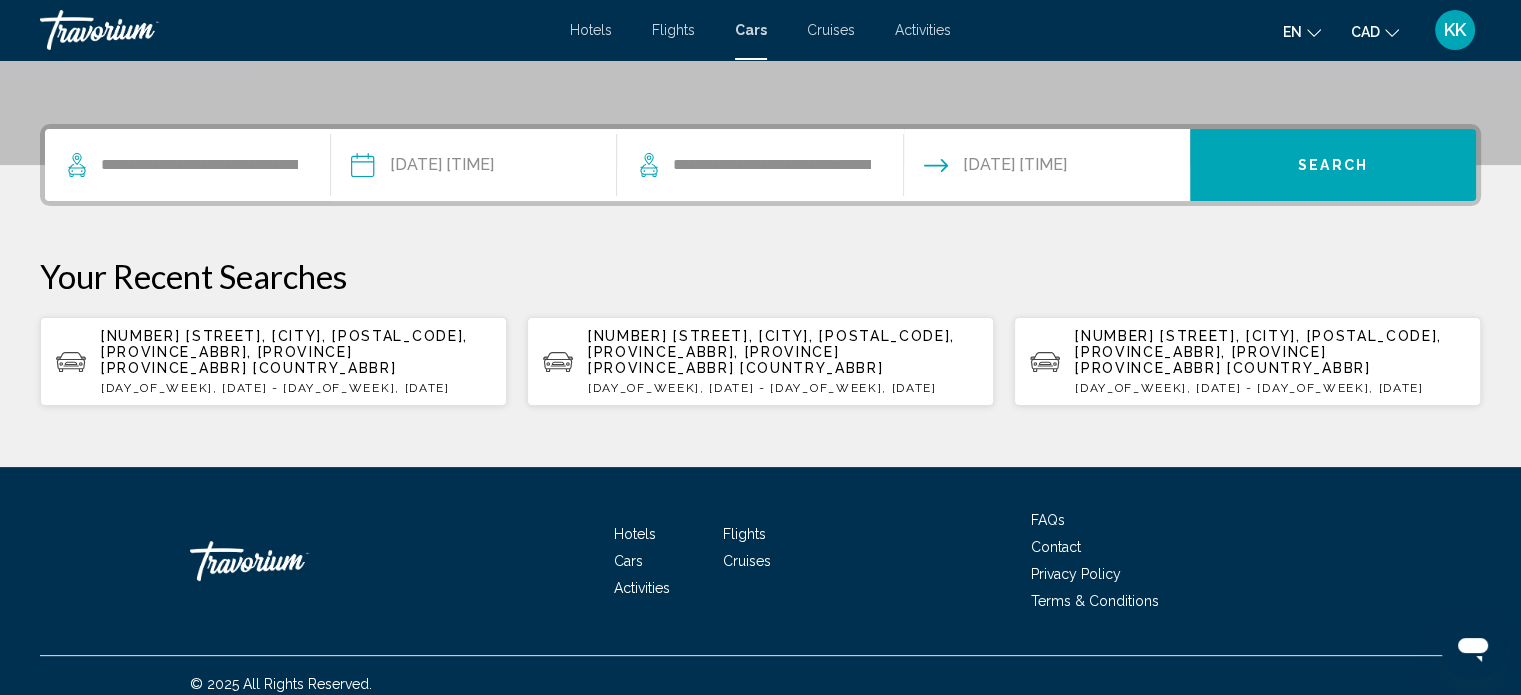 click on "**********" at bounding box center (759, 165) 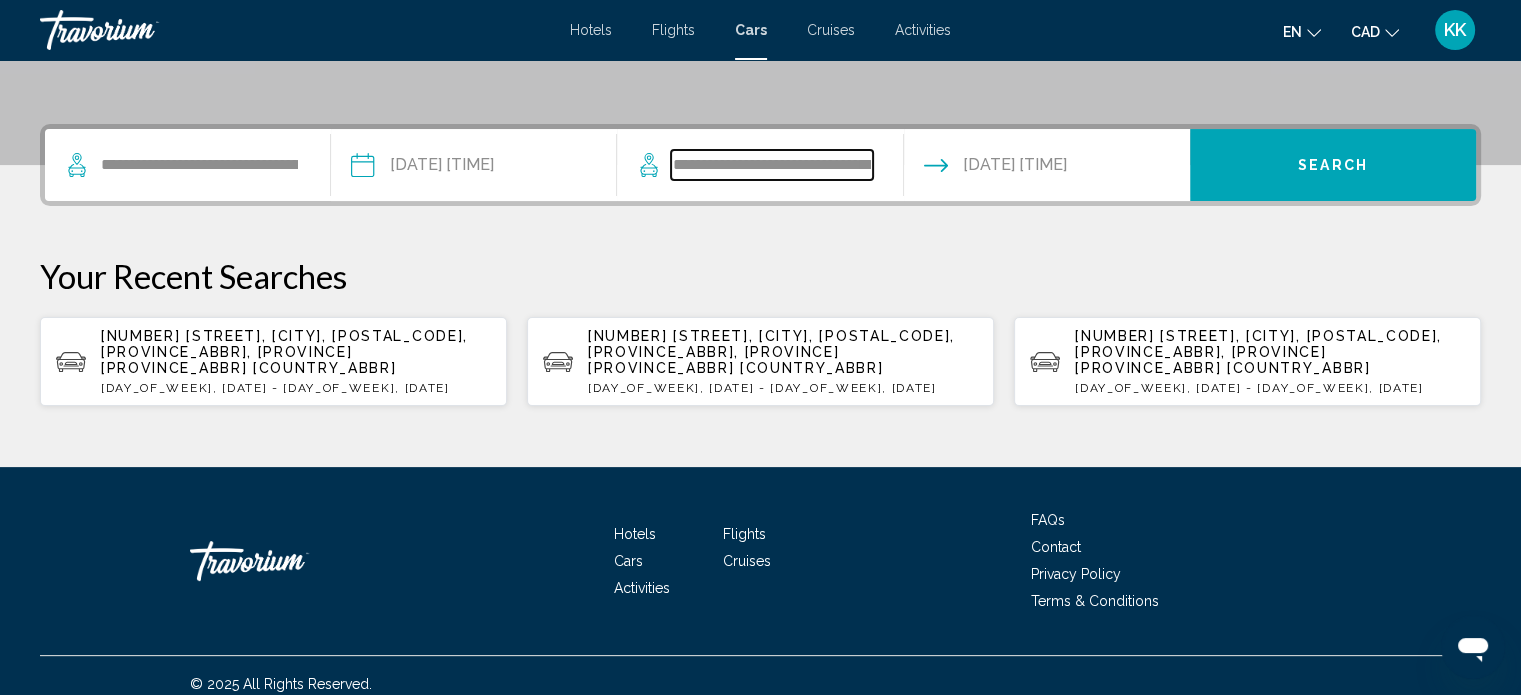 click on "**********" at bounding box center [771, 165] 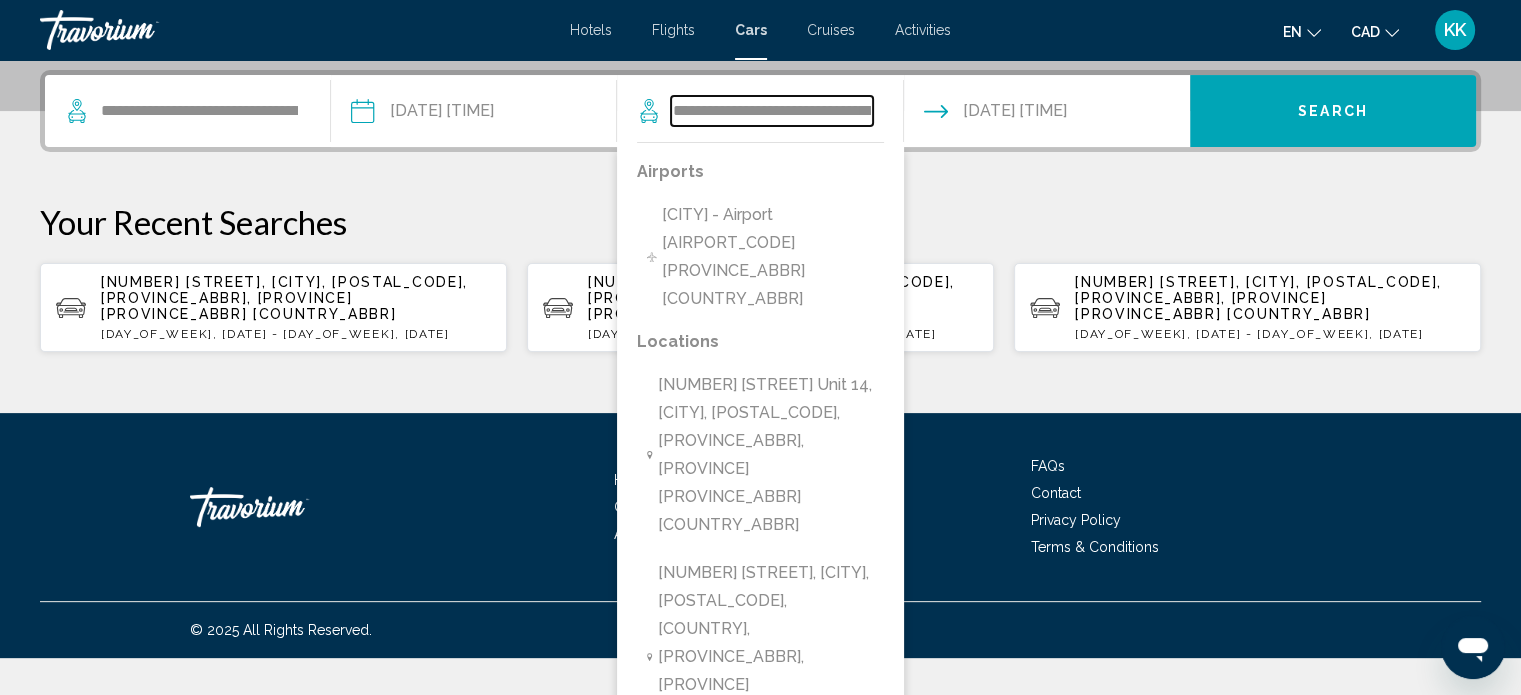 scroll, scrollTop: 493, scrollLeft: 0, axis: vertical 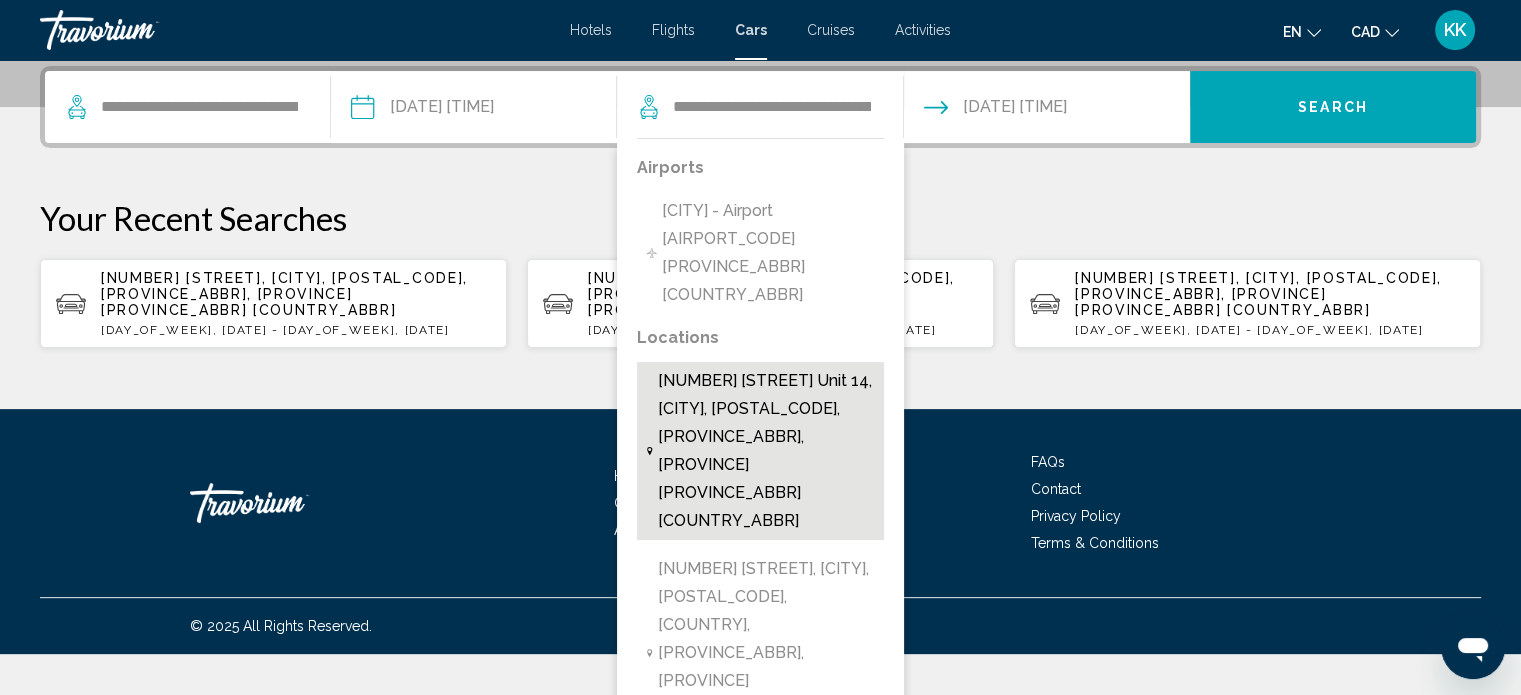 click on "[NUMBER] [STREET] Unit 14, [CITY], [POSTAL_CODE], [PROVINCE_ABBR], [PROVINCE] [PROVINCE_ABBR] [COUNTRY_ABBR]" at bounding box center [766, 451] 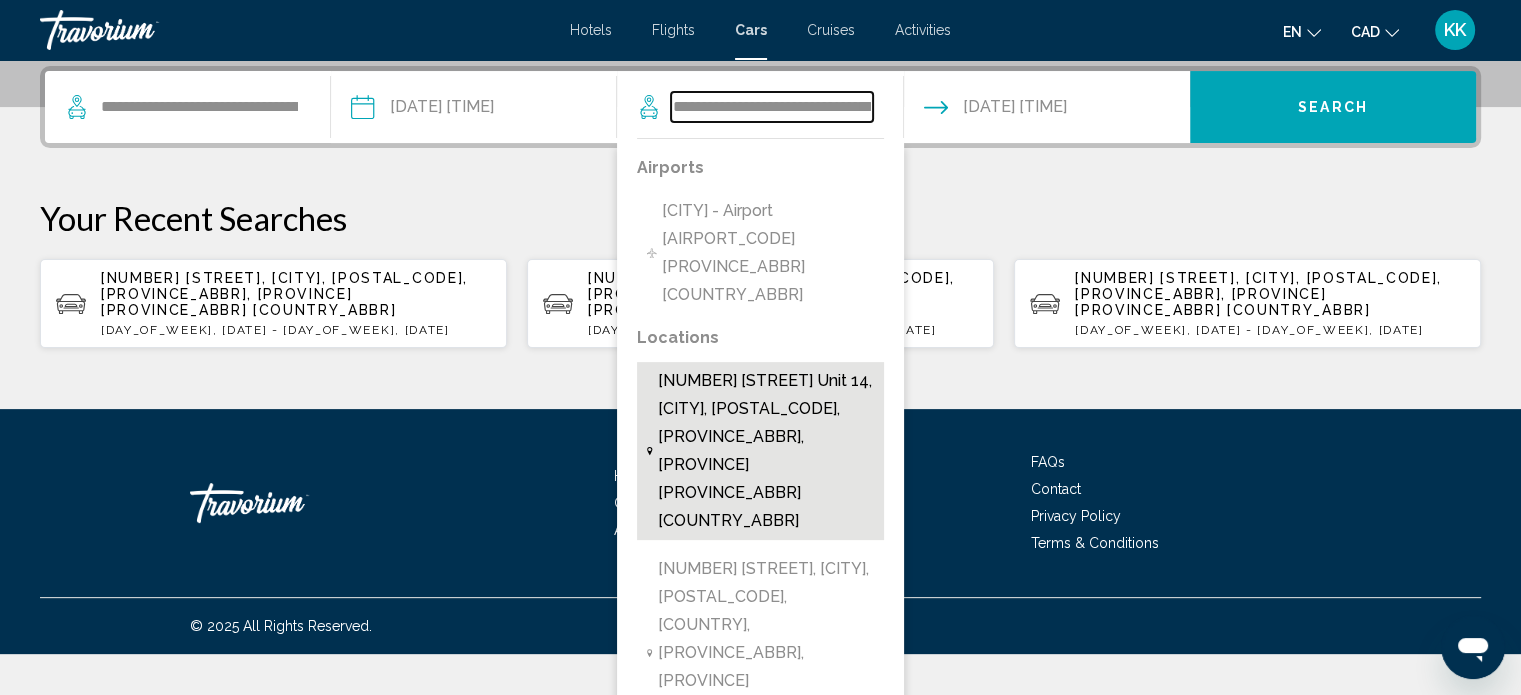 type on "**********" 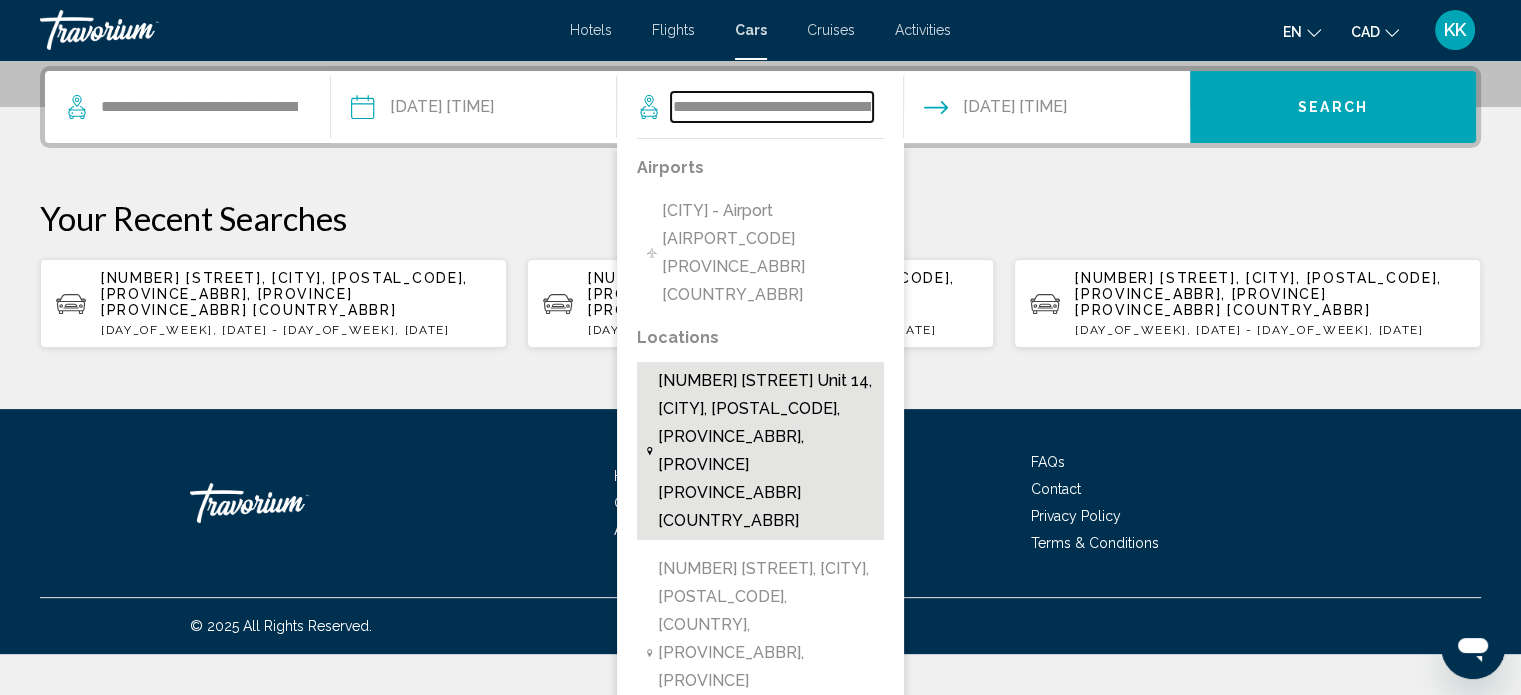 scroll, scrollTop: 435, scrollLeft: 0, axis: vertical 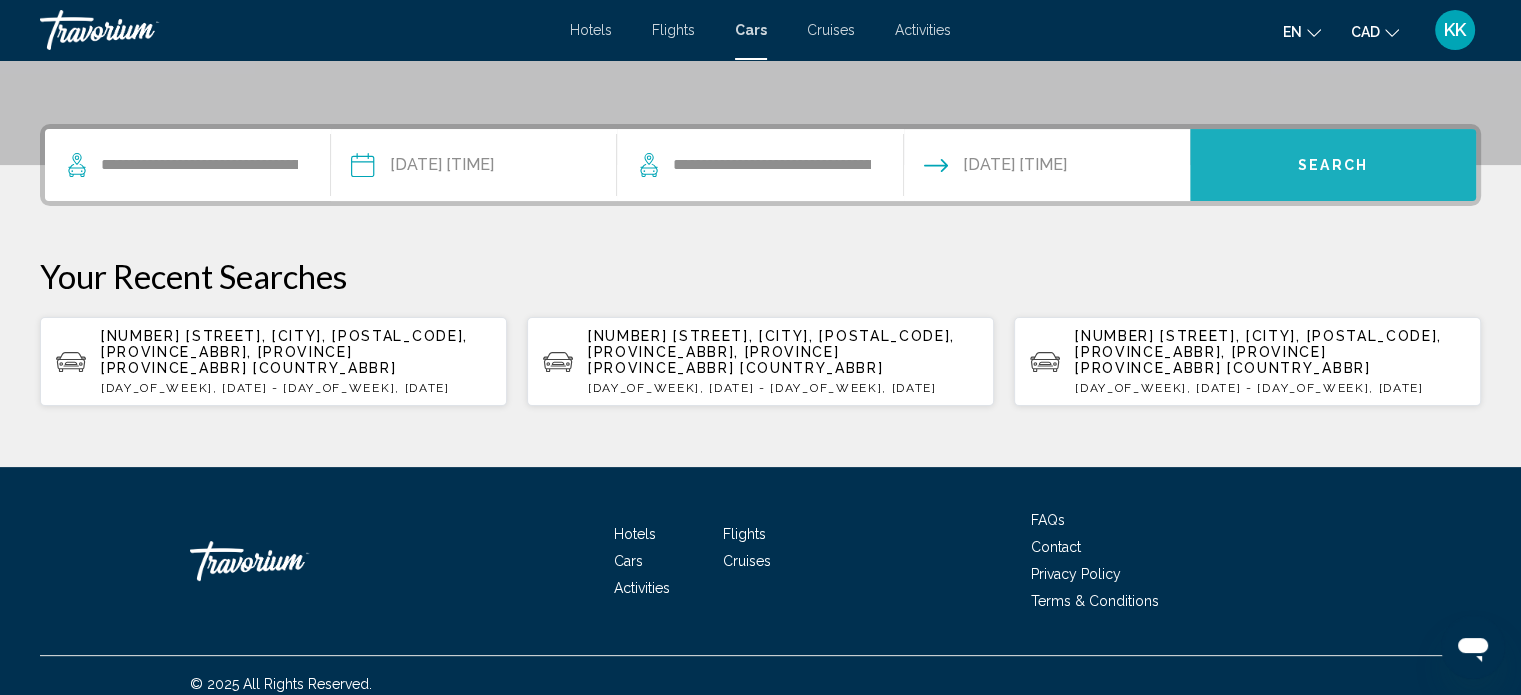 click on "Search" at bounding box center [1333, 165] 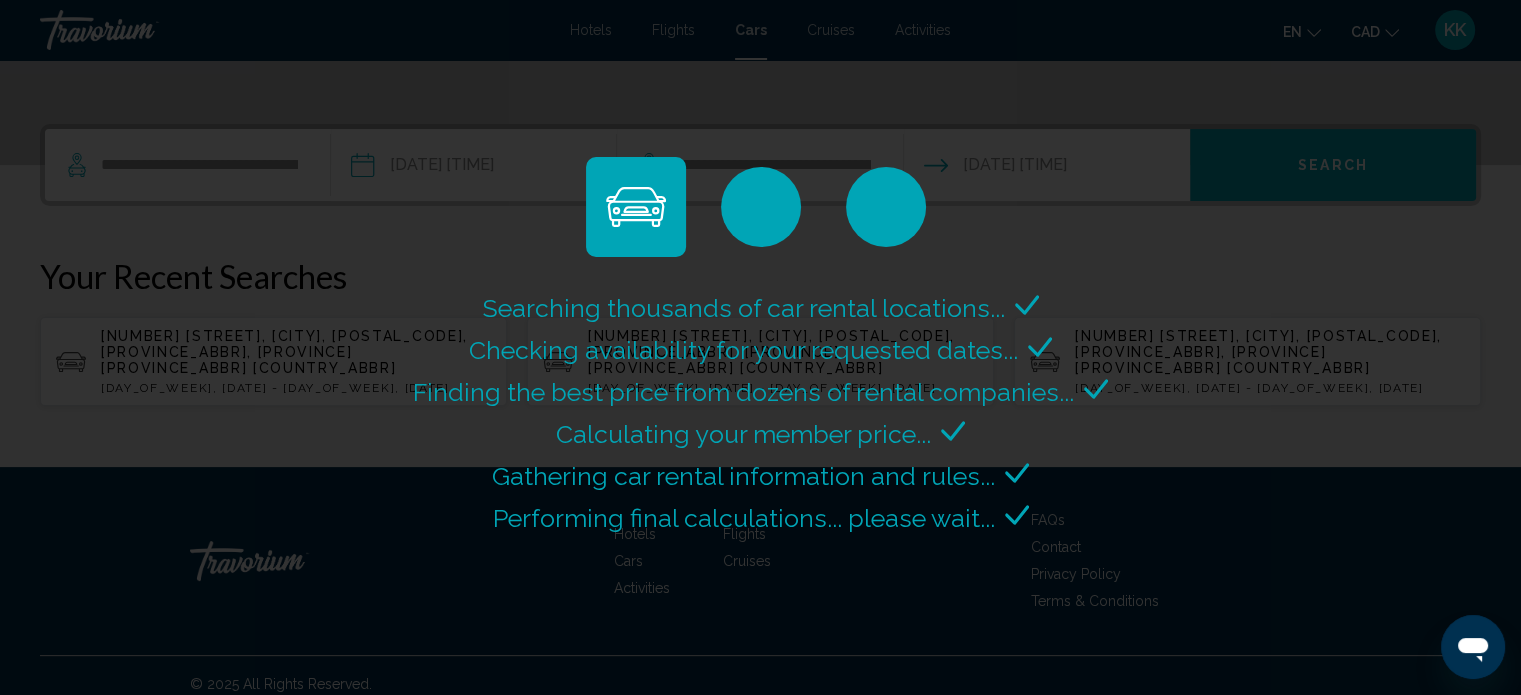 scroll, scrollTop: 0, scrollLeft: 0, axis: both 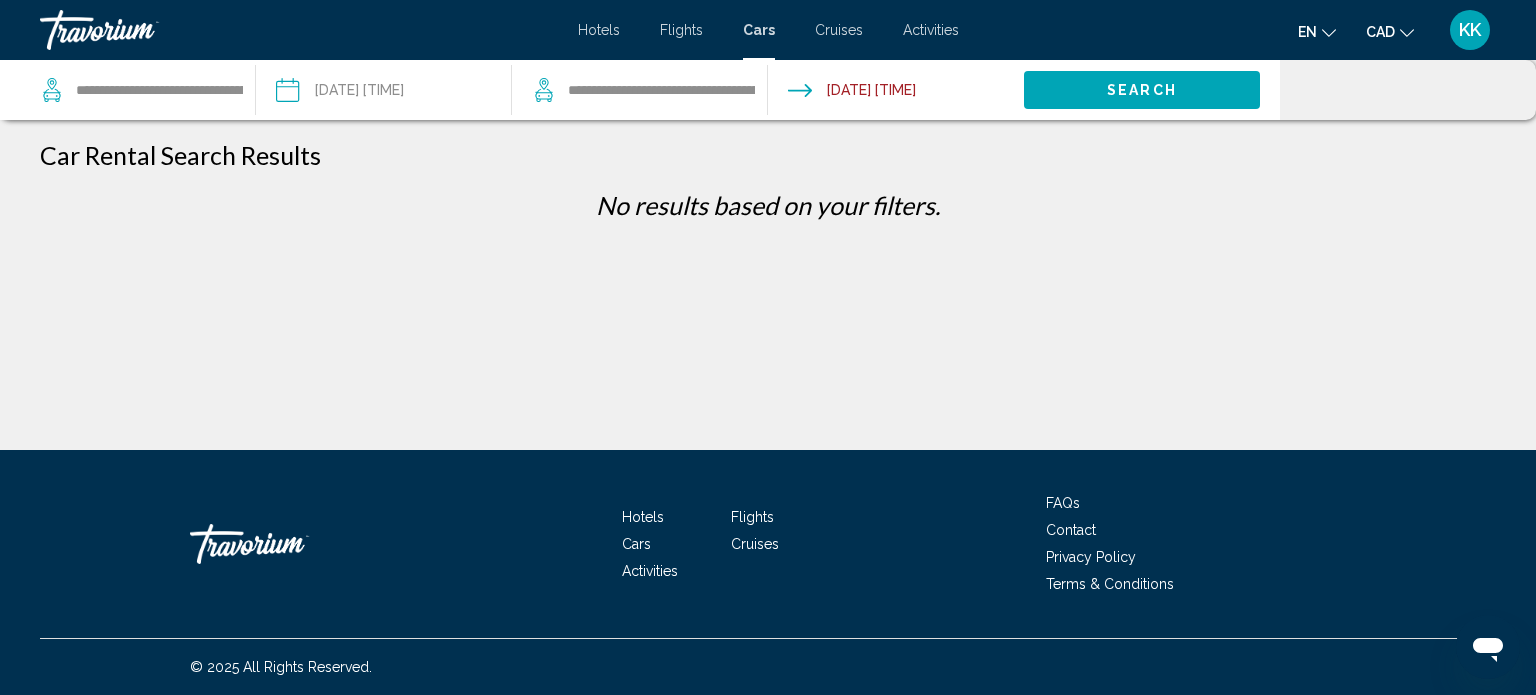 click at bounding box center [383, 93] 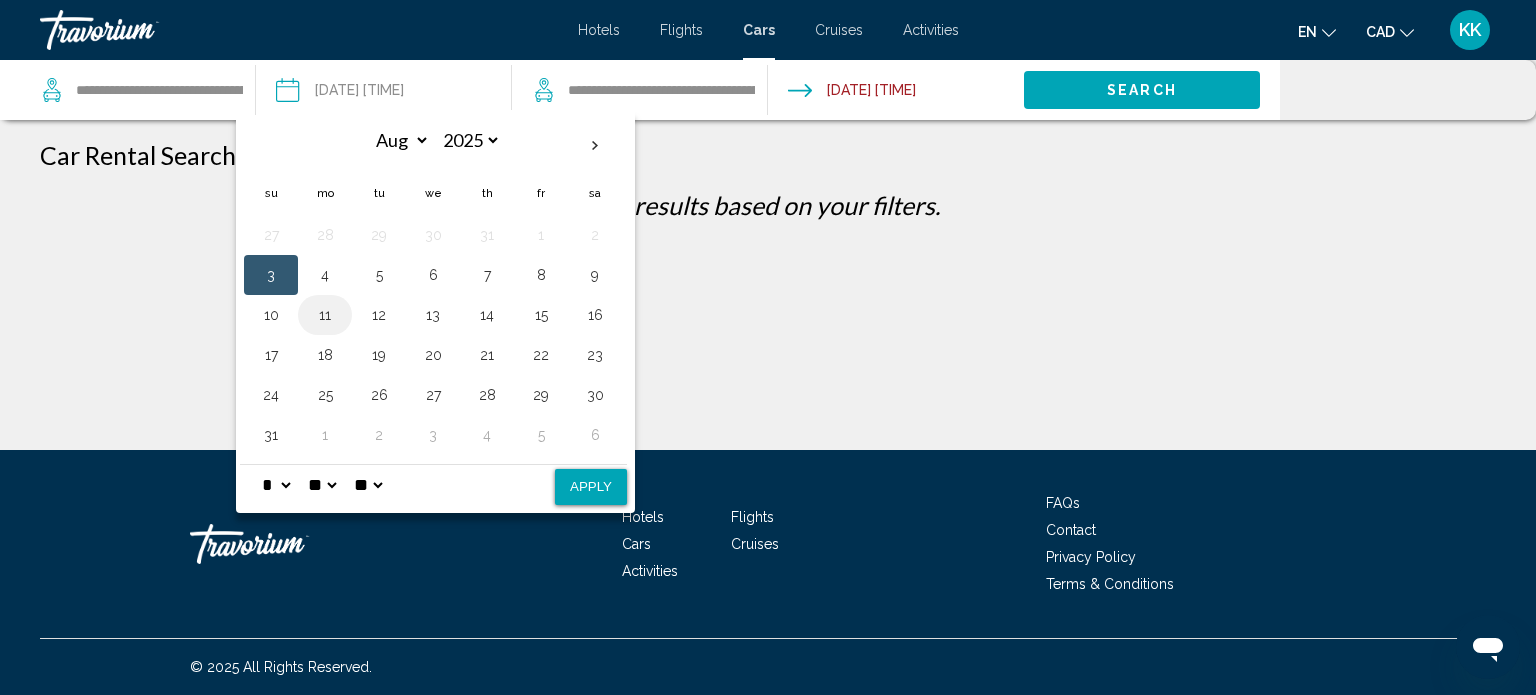 click on "11" at bounding box center [325, 315] 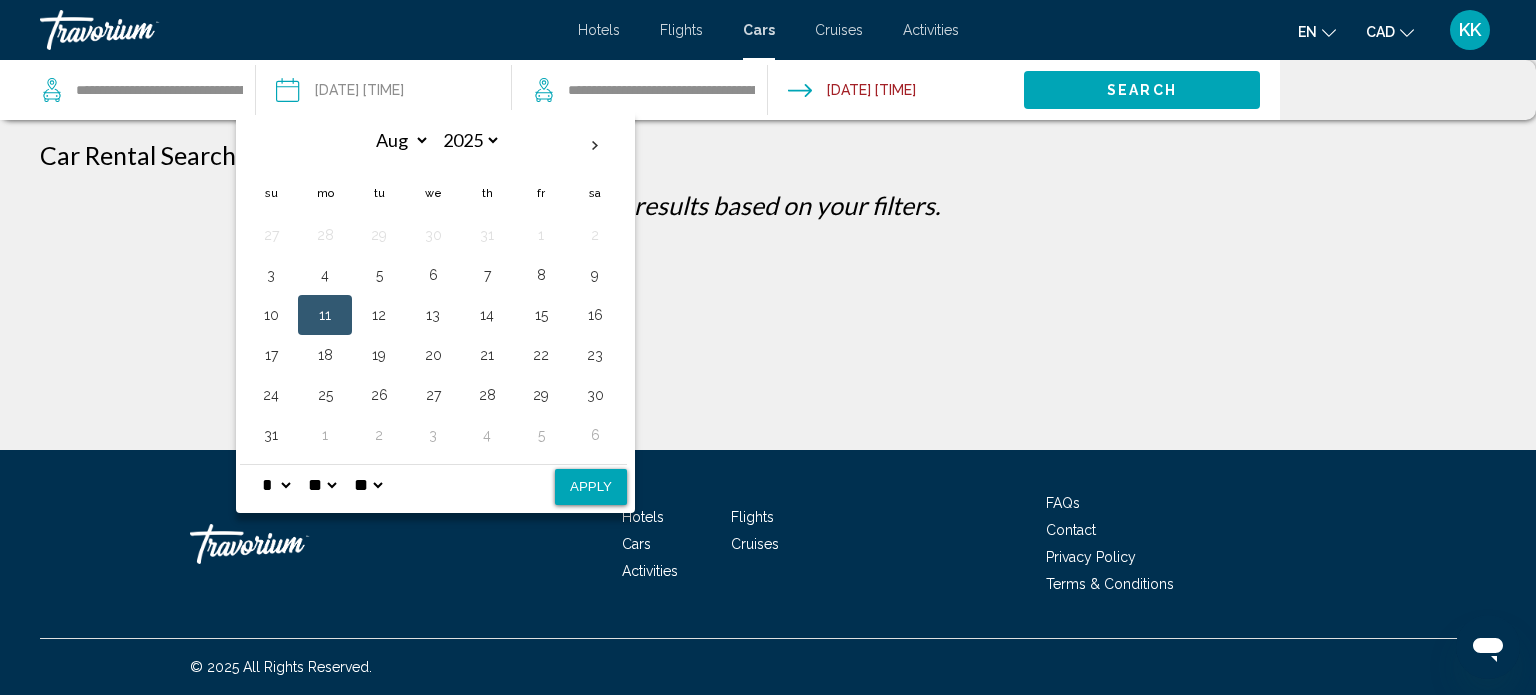 click on "* * * * * * * * * ** ** **" at bounding box center (276, 485) 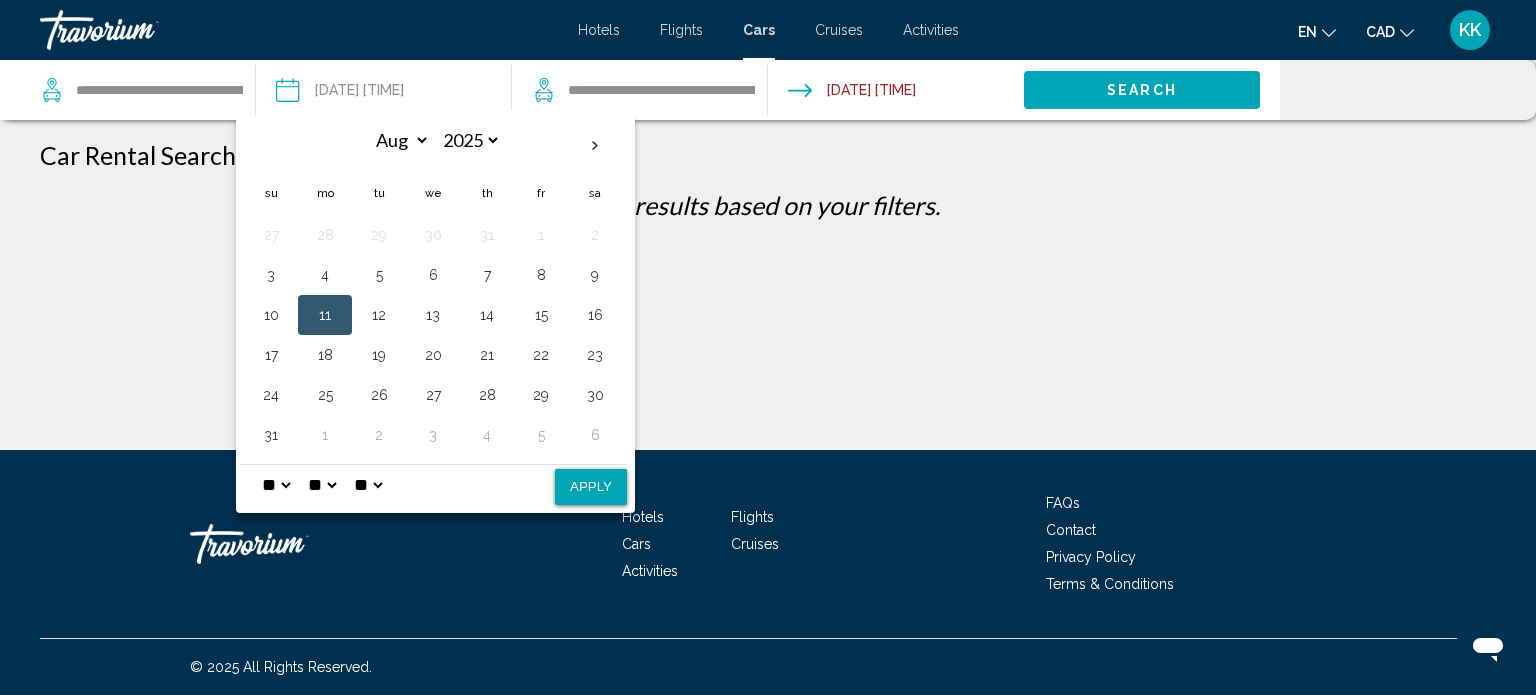 click on "* * * * * * * * * ** ** **" at bounding box center (276, 485) 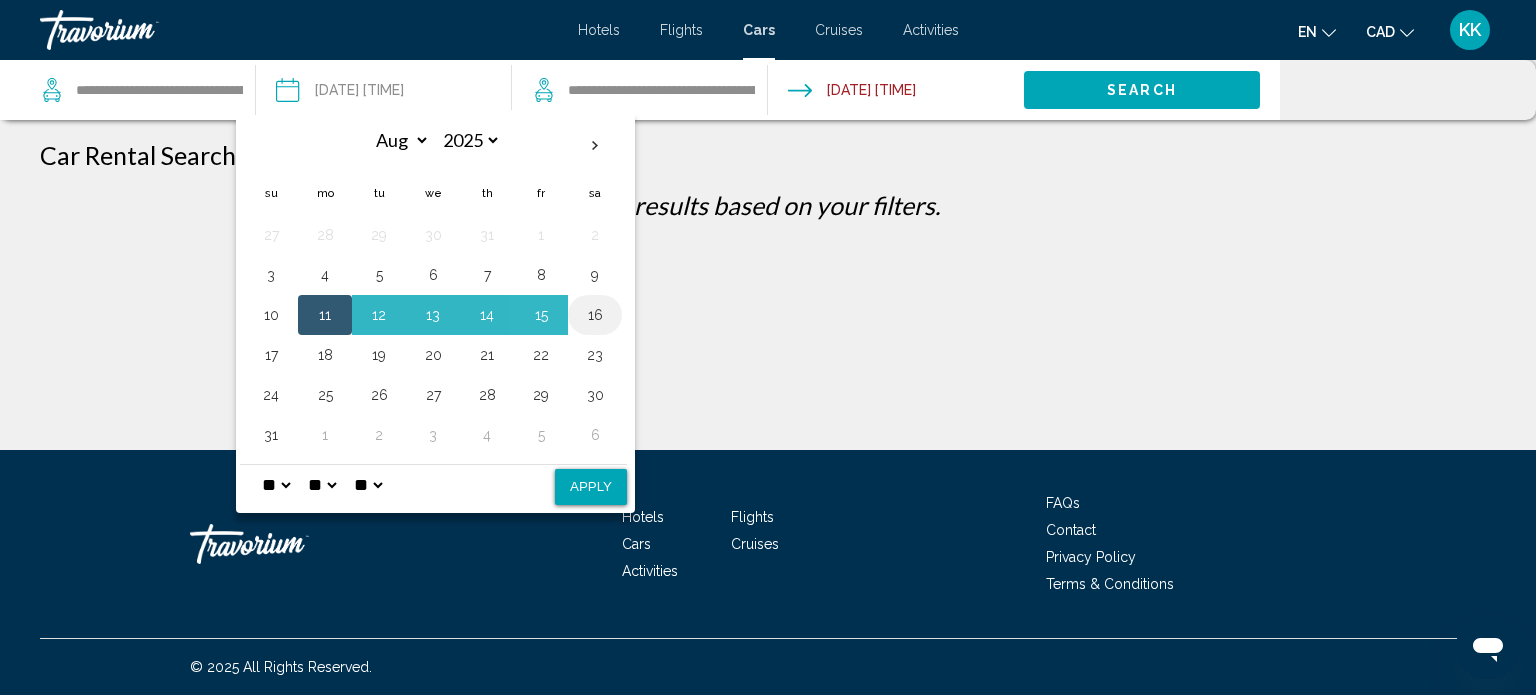 click on "16" at bounding box center [595, 315] 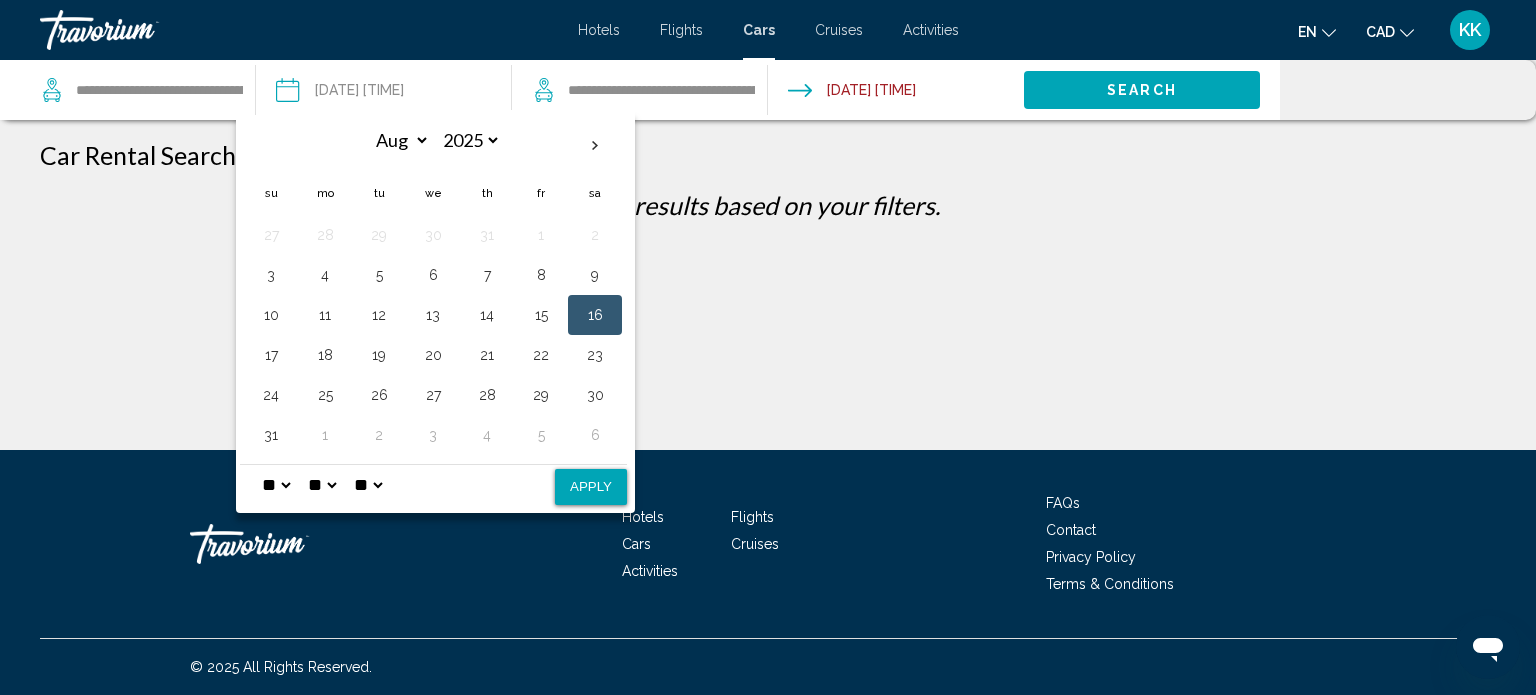 click on "Apply" at bounding box center [591, 487] 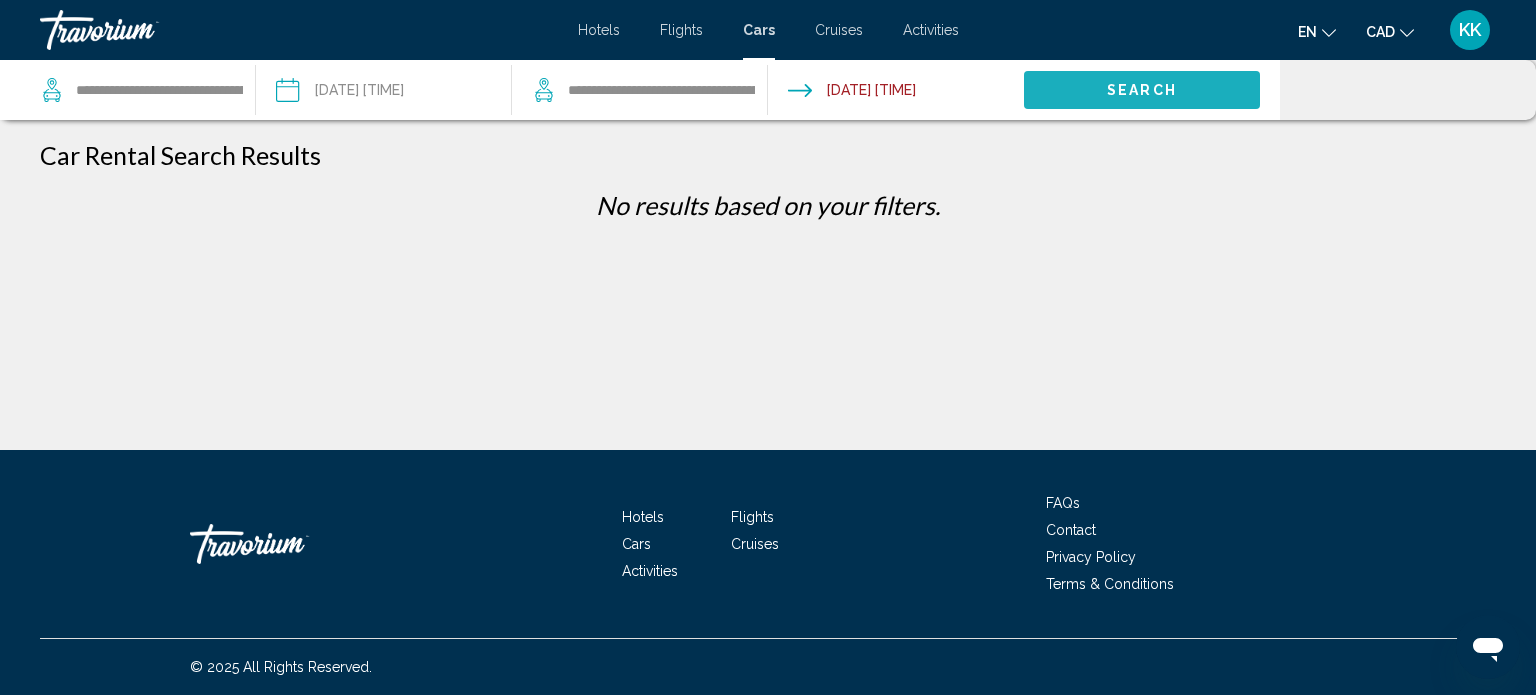 click on "Search" 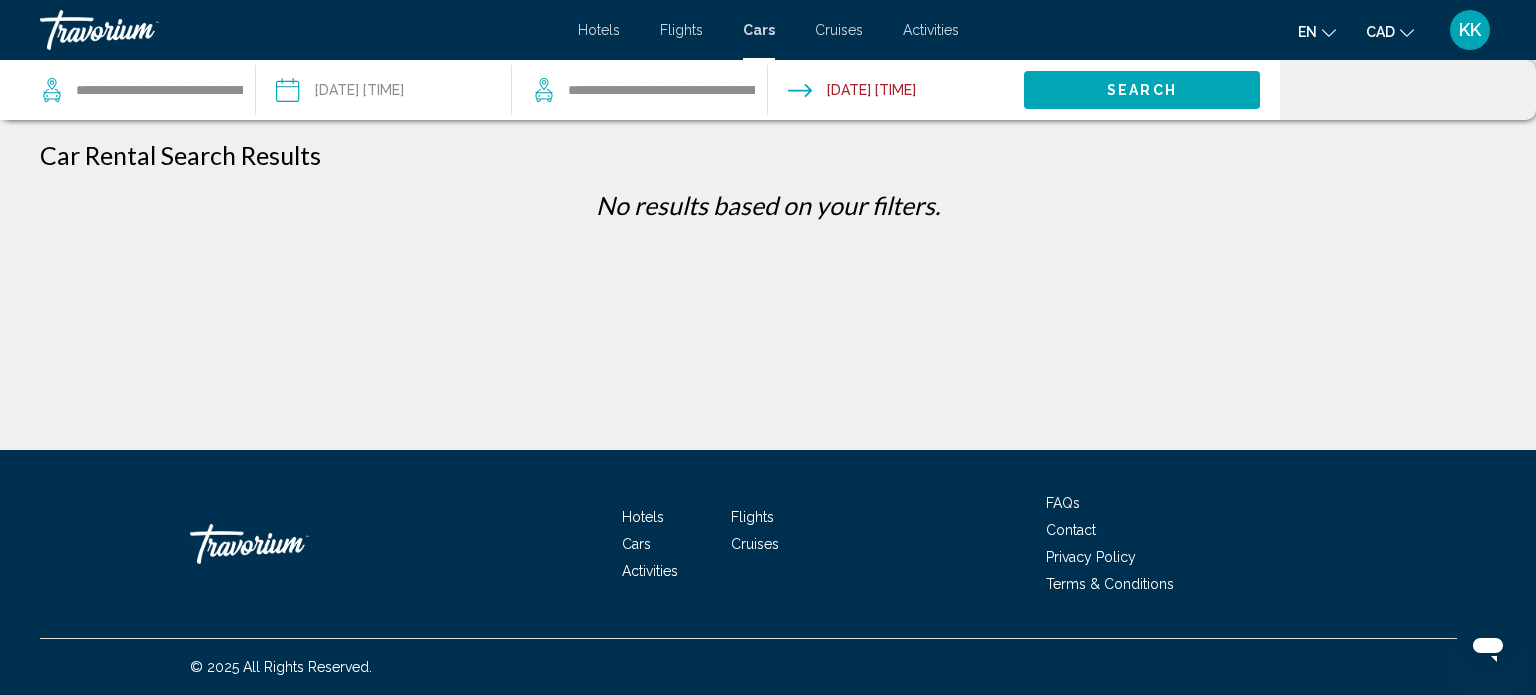 click on "**********" at bounding box center [383, 93] 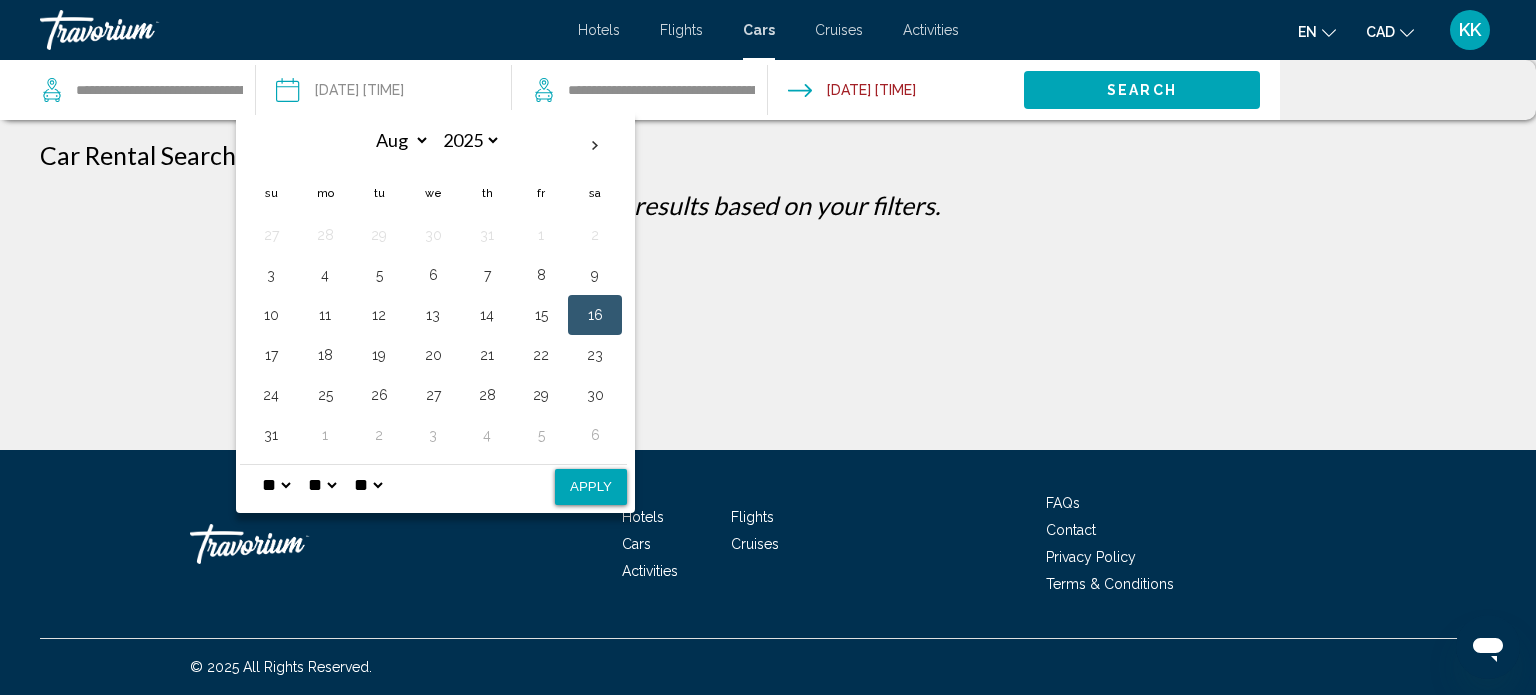 click on "**" at bounding box center (322, 485) 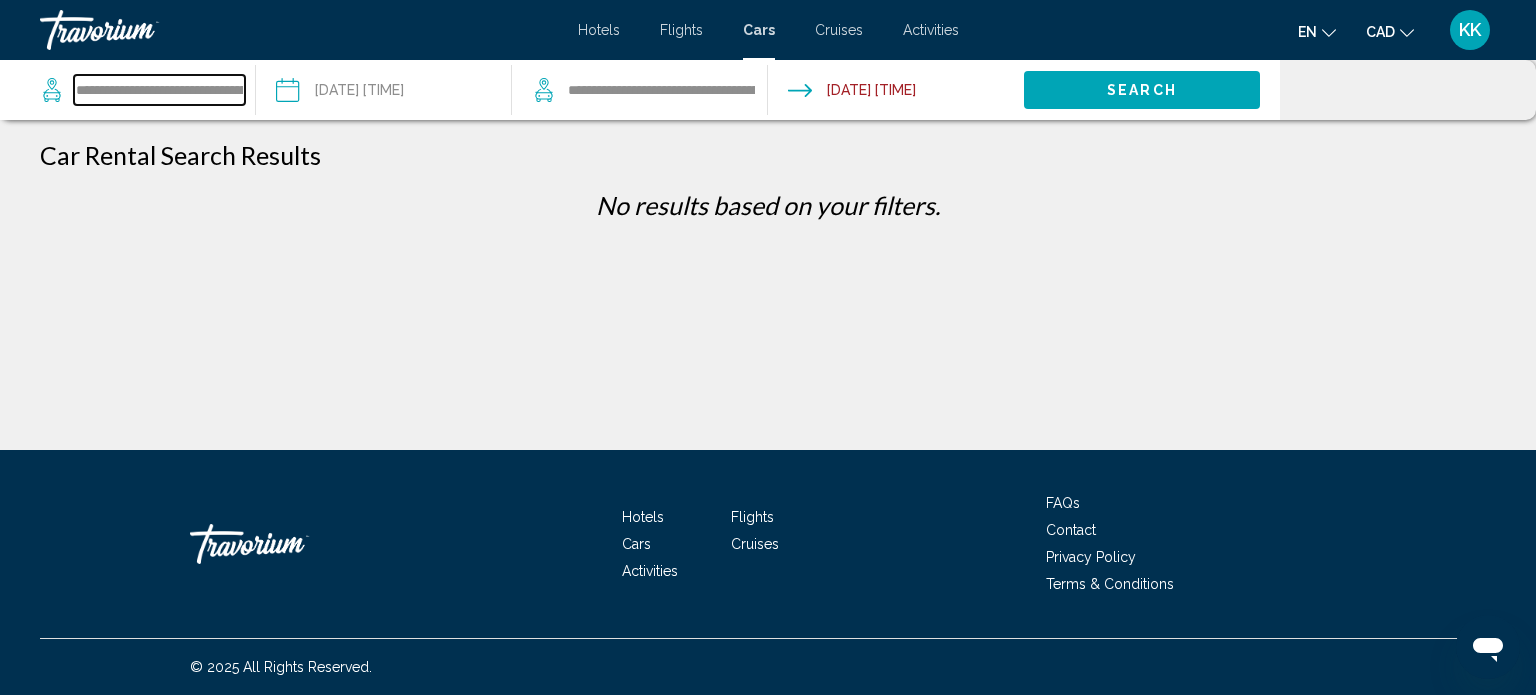 click on "**********" at bounding box center (159, 90) 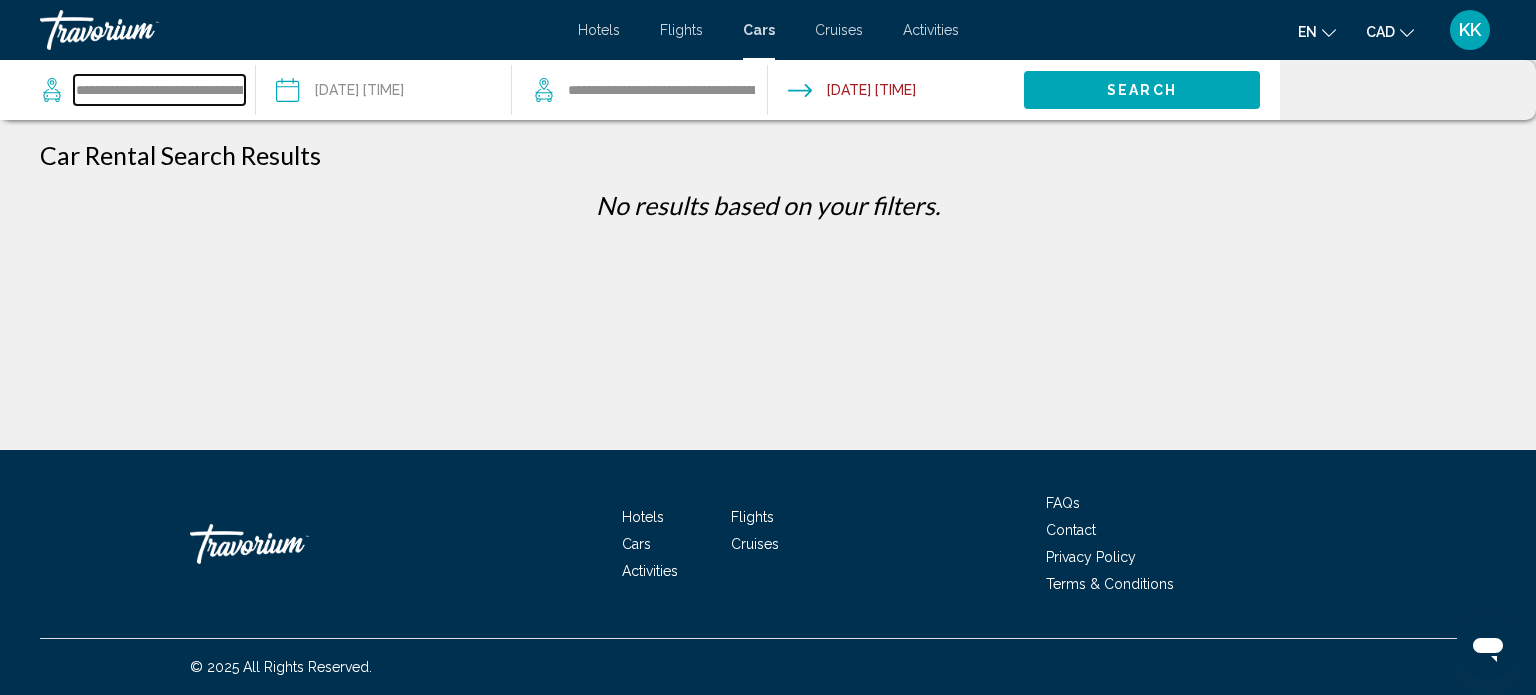 click on "**********" at bounding box center [159, 90] 